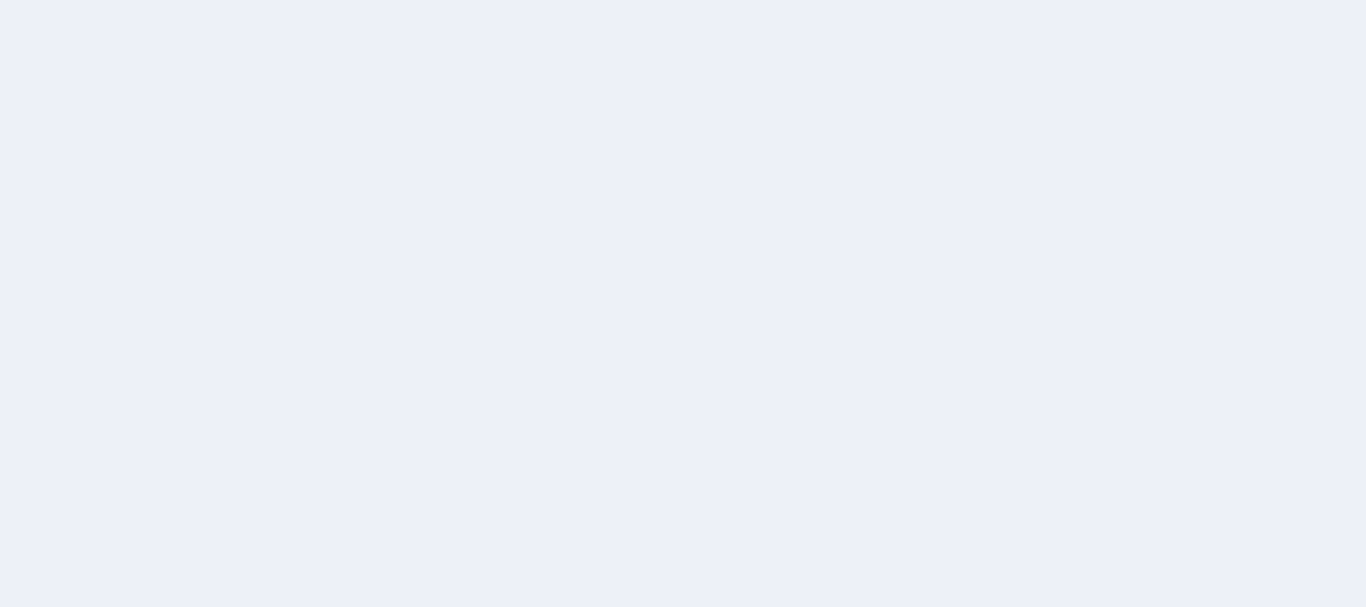 scroll, scrollTop: 0, scrollLeft: 0, axis: both 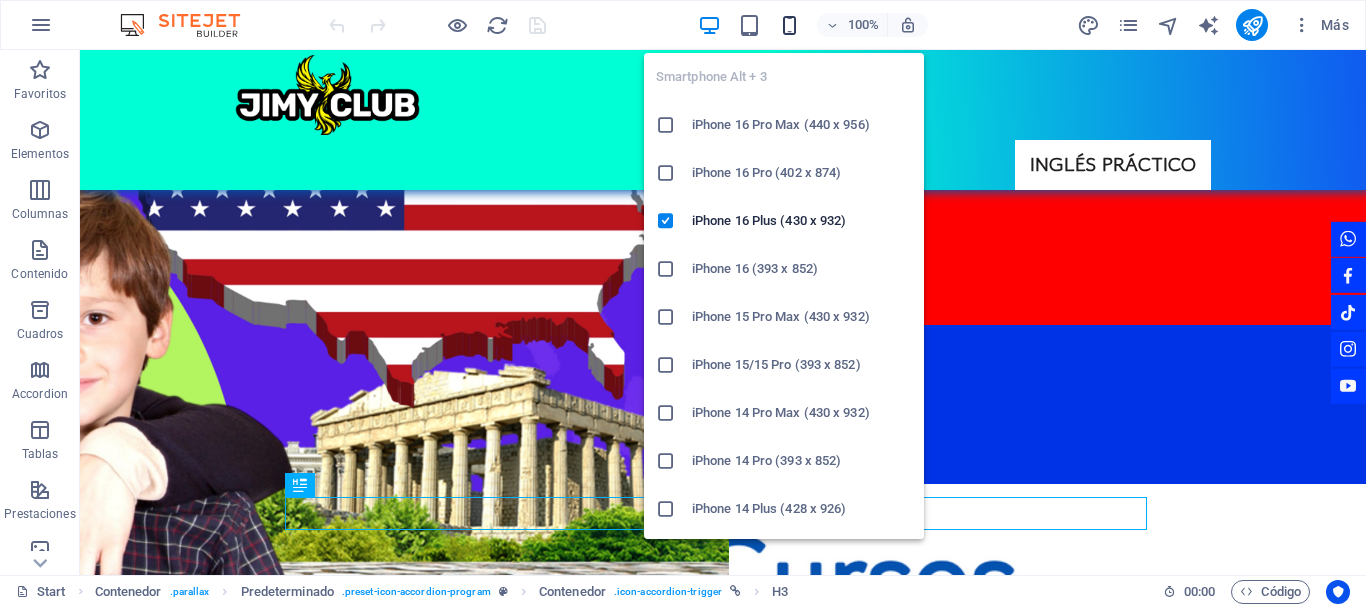 click at bounding box center [789, 25] 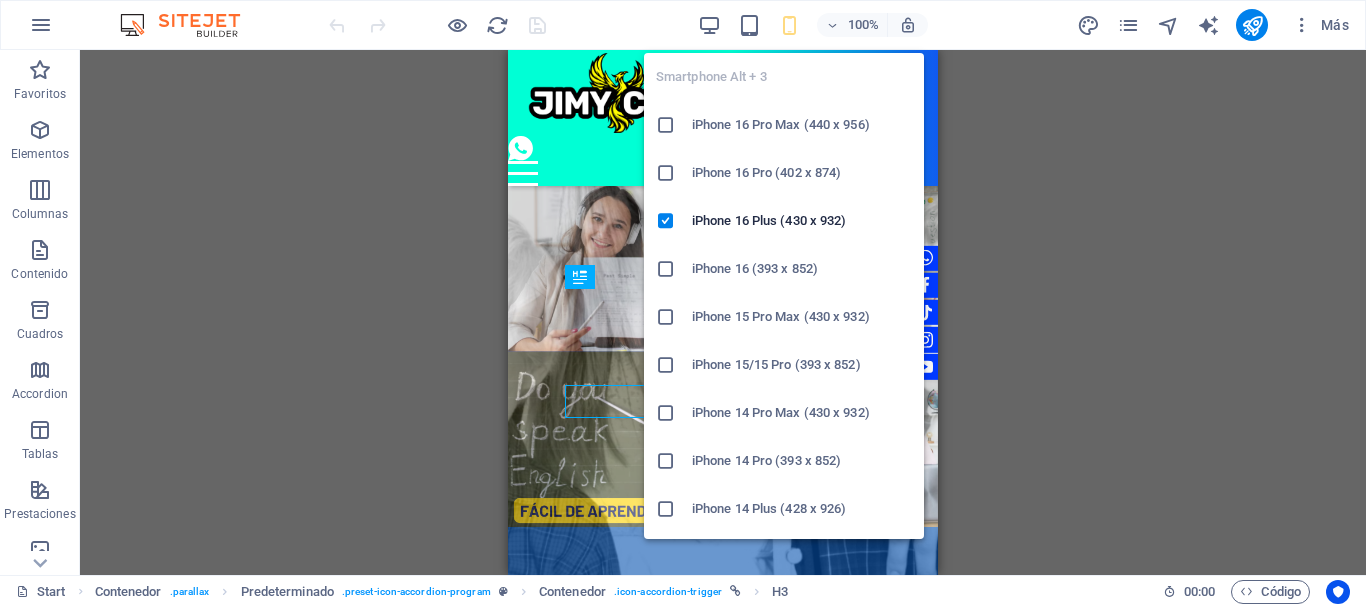 scroll, scrollTop: 3559, scrollLeft: 0, axis: vertical 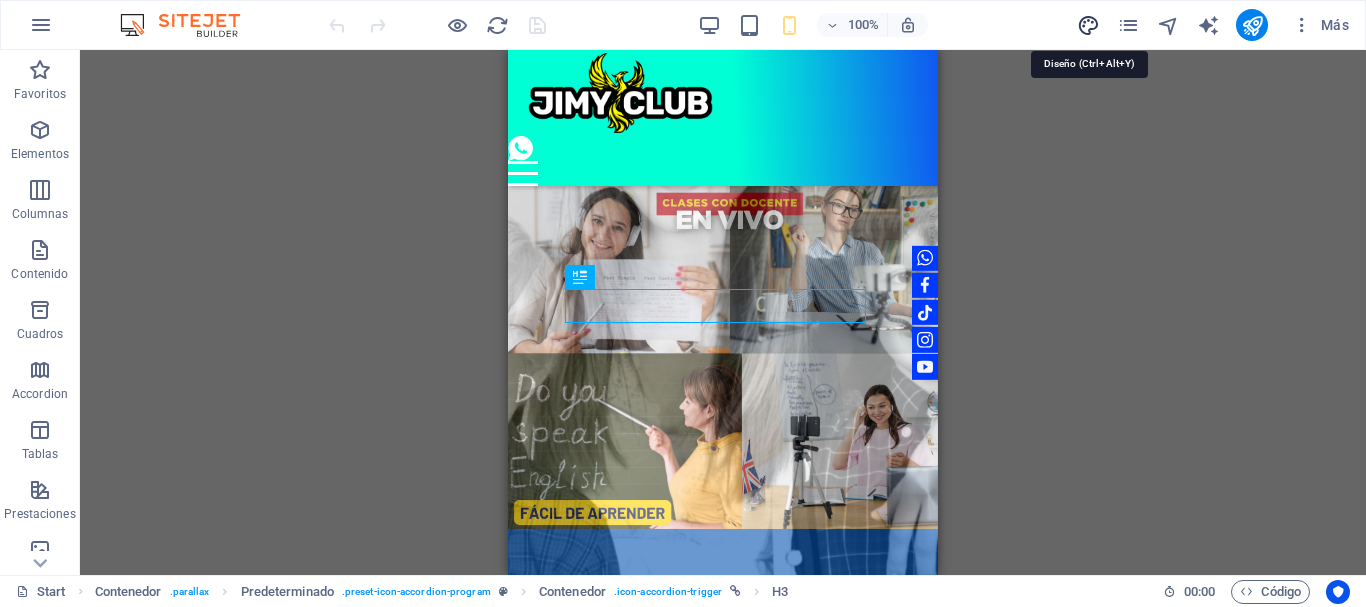 click at bounding box center (1088, 25) 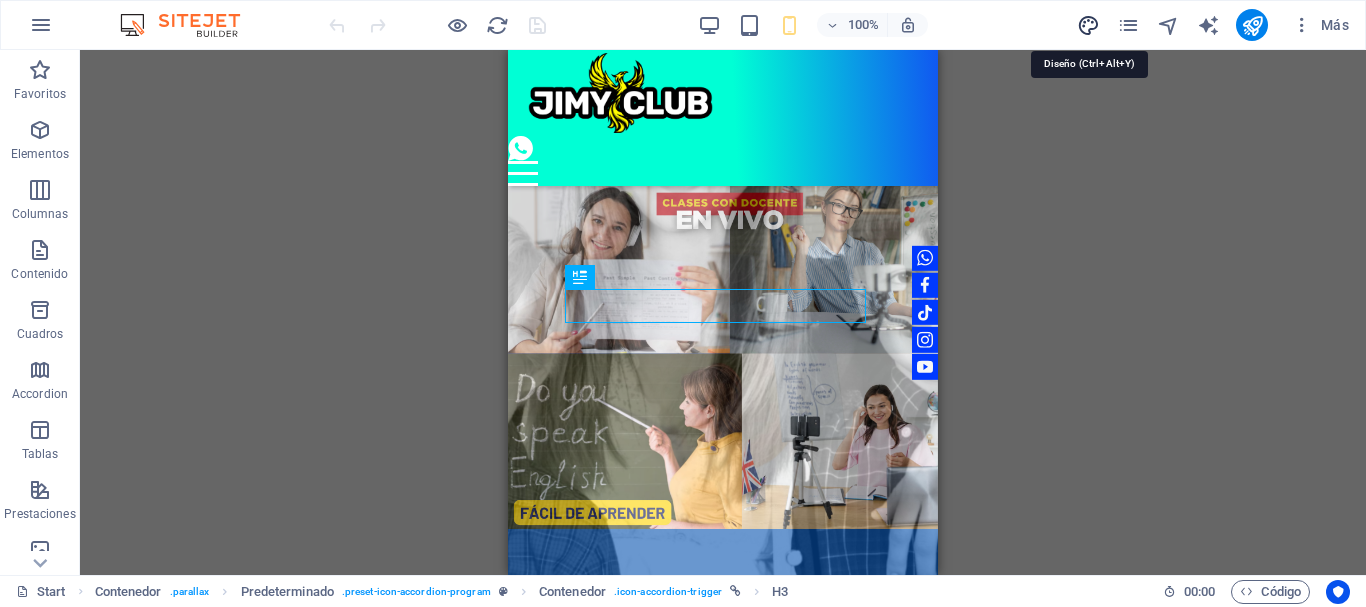 select on "700" 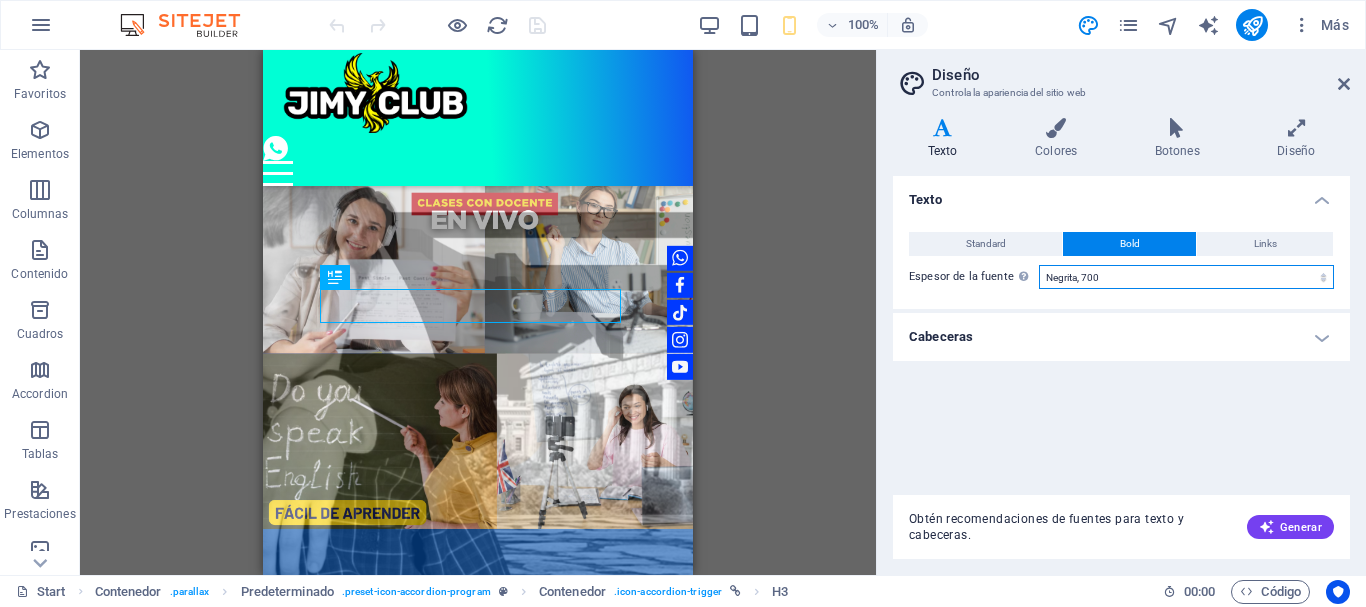 click on "Fino, 100 Extra delgado, 200 Delgado, 300 Normal, 400 Medio, 500 Seminegrita, 600 Negrita, 700 Extra negrita, 800 Negro, 900" at bounding box center (1186, 277) 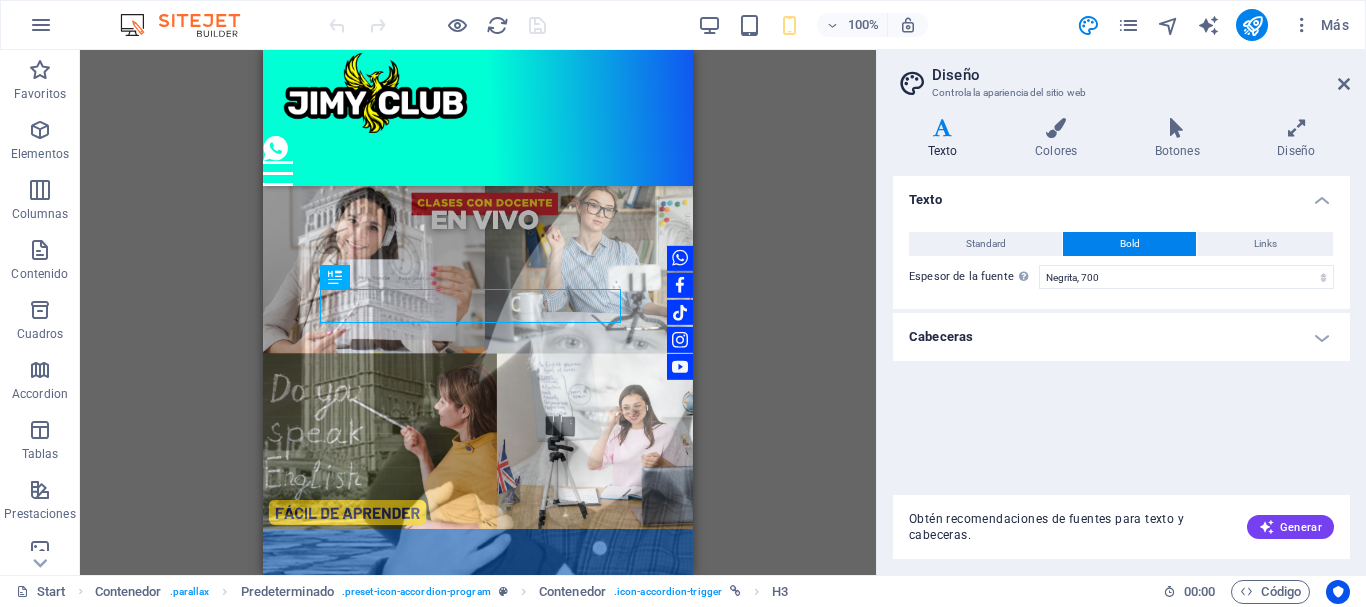 click on "Texto Standard Bold Links Color de la fuente Fuente Gowun Dodum Tamaño de la fuente 20 rem px Alto de línea 1.5 Espesor de la fuente Para mostrar el espesor de la fuente correctamente, puede que deba activarse.  Gestionar fuentes Fino, 100 Extra delgado, 200 Delgado, 300 Normal, 400 Medio, 500 Seminegrita, 600 Negrita, 700 Extra negrita, 800 Negro, 900 Espaciado entre caracteres 0 rem px Estilo de fuente Transformación del texto Tt TT tt Alineación del texto Espesor de la fuente Para mostrar el espesor de la fuente correctamente, puede que deba activarse.  Gestionar fuentes Fino, 100 Extra delgado, 200 Delgado, 300 Normal, 400 Medio, 500 Seminegrita, 600 Negrita, 700 Extra negrita, 800 Negro, 900 Default Hover / Active Color de la fuente Color de la fuente Decoración Decoración Duración de la transición 0.3 s Función de la transición Lentitud Entrada lenta Salida lenta Entrada/salida lenta Lineal Cabeceras Todo H1 / Texto de logo H2 H3 H4 H5 H6 Color de la fuente Fuente Gowun Dodum Alto de línea 1" at bounding box center (1121, 327) 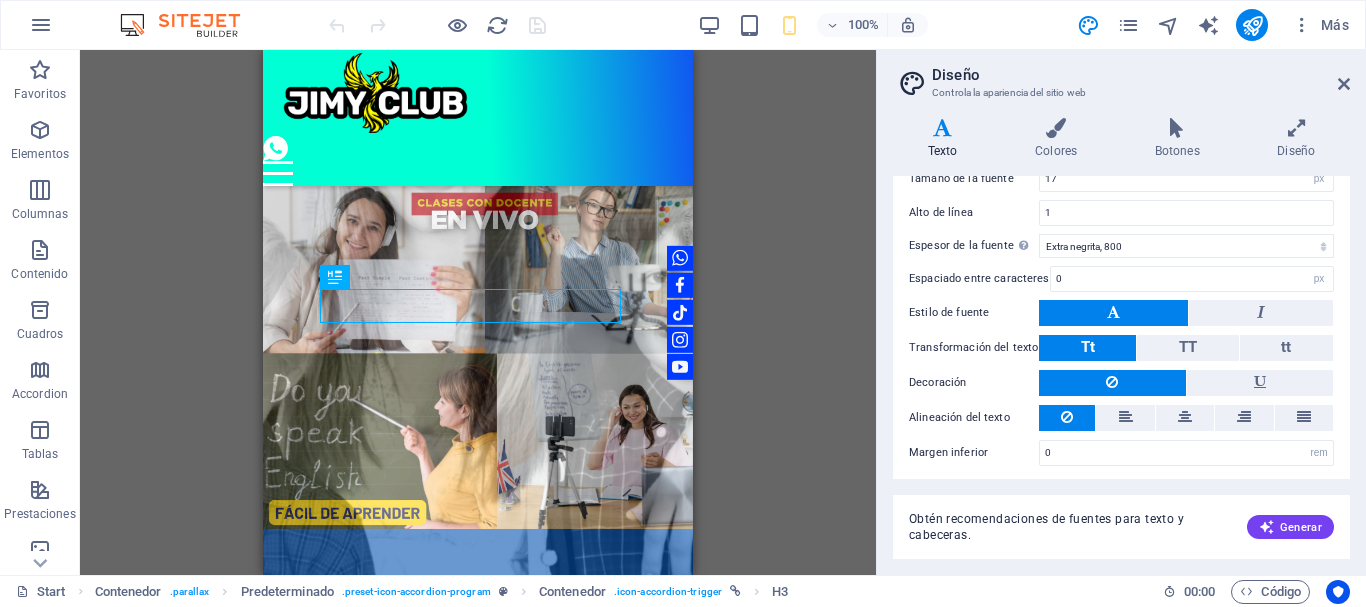 scroll, scrollTop: 100, scrollLeft: 0, axis: vertical 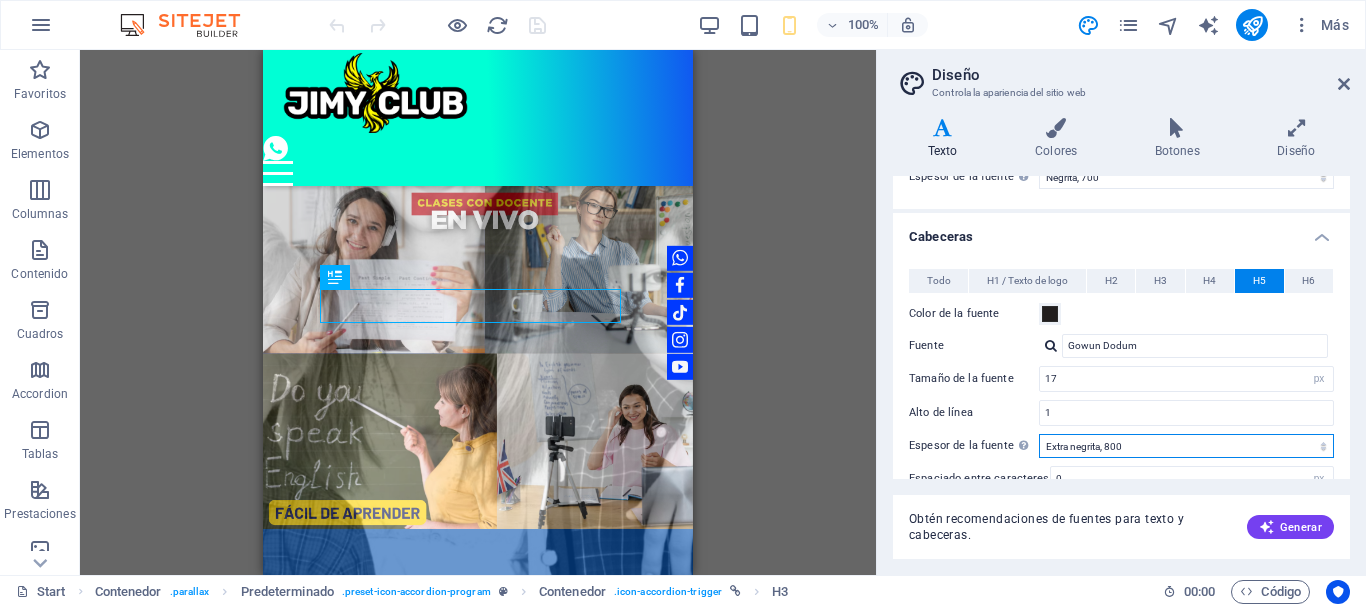 click on "Fino, 100 Extra delgado, 200 Delgado, 300 Normal, 400 Medio, 500 Seminegrita, 600 Negrita, 700 Extra negrita, 800 Negro, 900" at bounding box center [1186, 446] 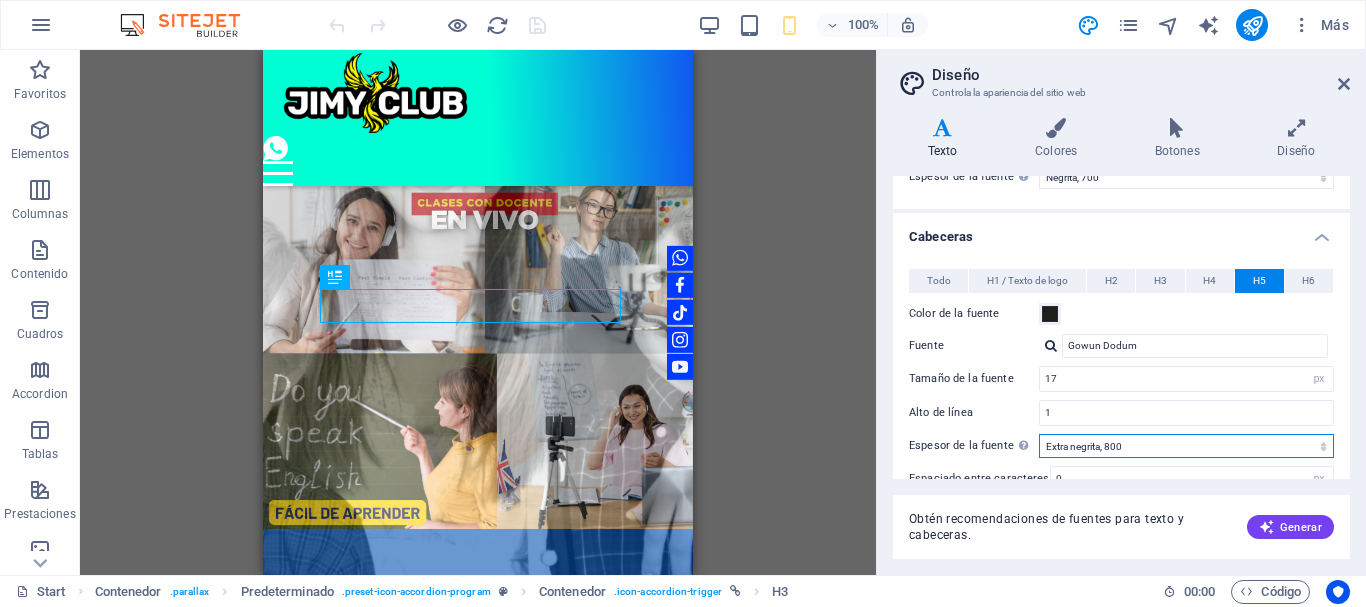 select on "900" 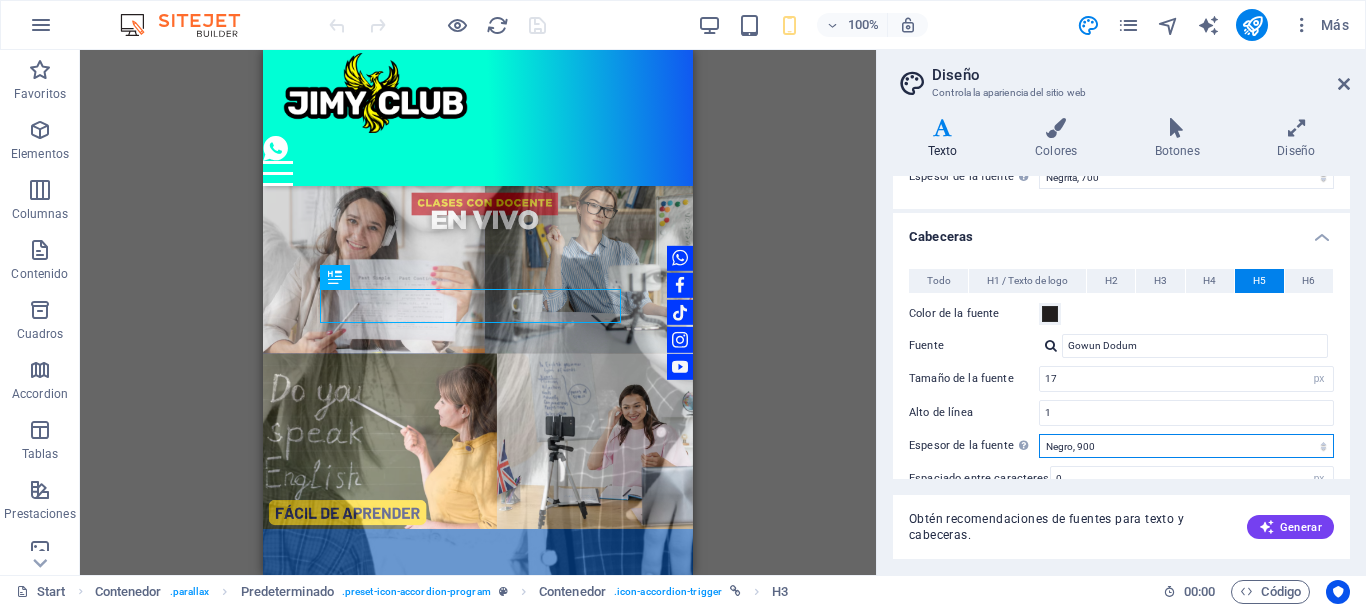 click on "Fino, 100 Extra delgado, 200 Delgado, 300 Normal, 400 Medio, 500 Seminegrita, 600 Negrita, 700 Extra negrita, 800 Negro, 900" at bounding box center (1186, 446) 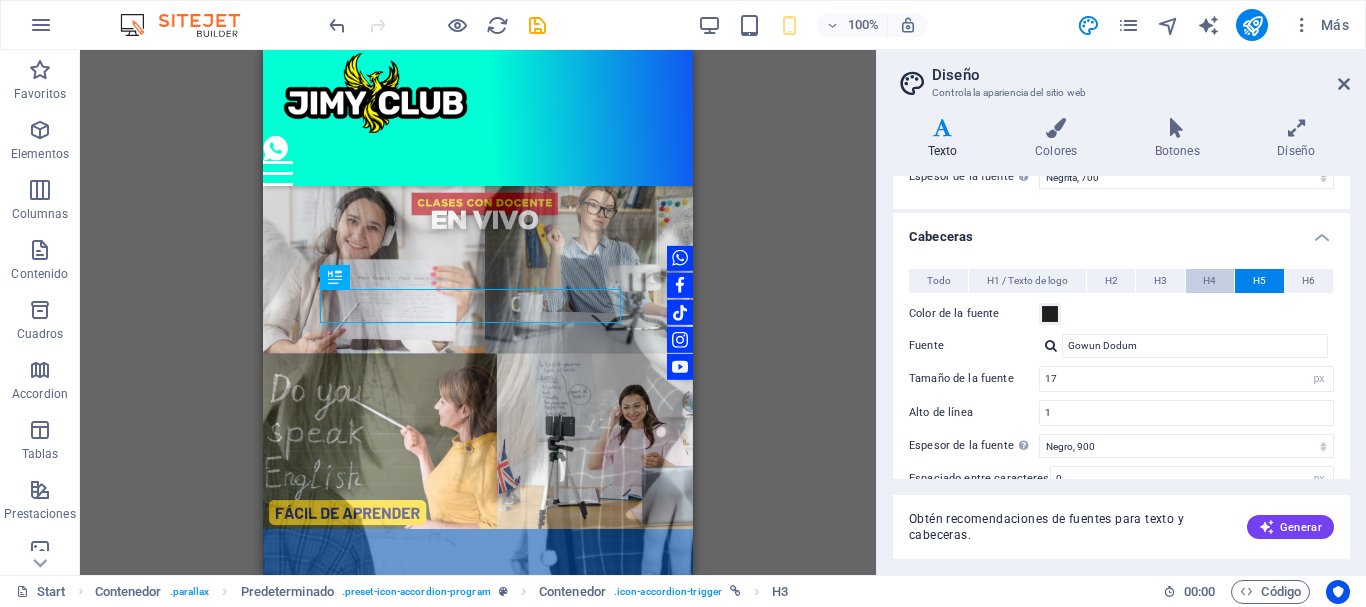 click on "H4" at bounding box center [1209, 281] 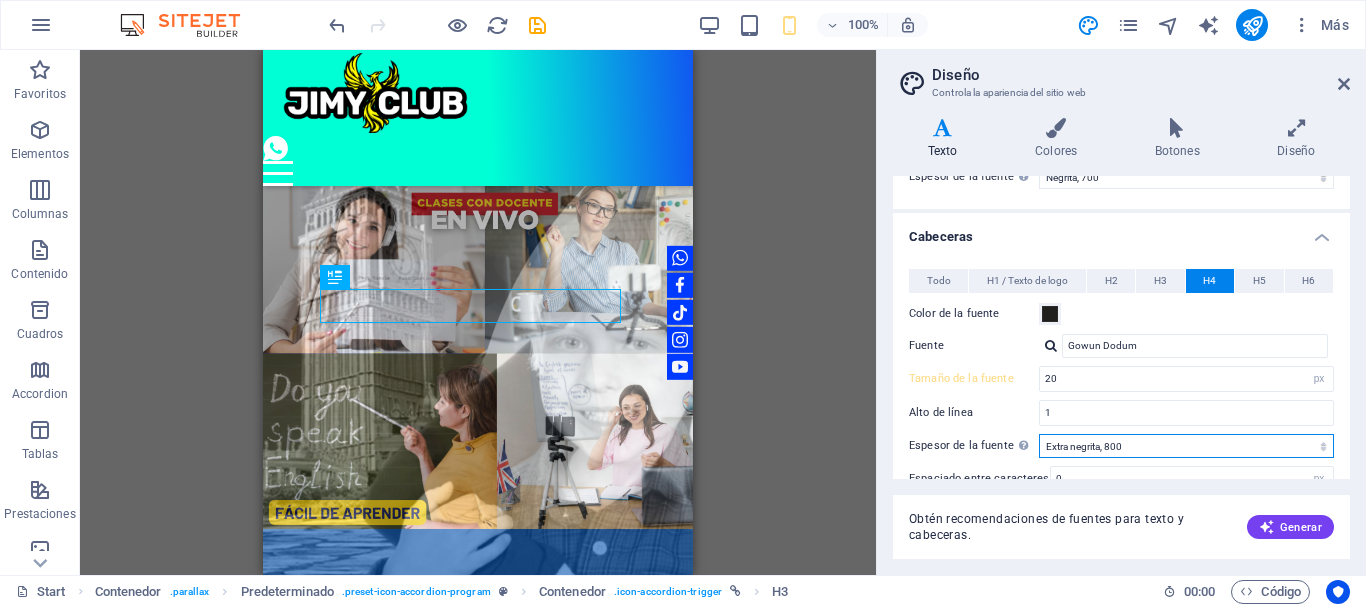 click on "Fino, 100 Extra delgado, 200 Delgado, 300 Normal, 400 Medio, 500 Seminegrita, 600 Negrita, 700 Extra negrita, 800 Negro, 900" at bounding box center [1186, 446] 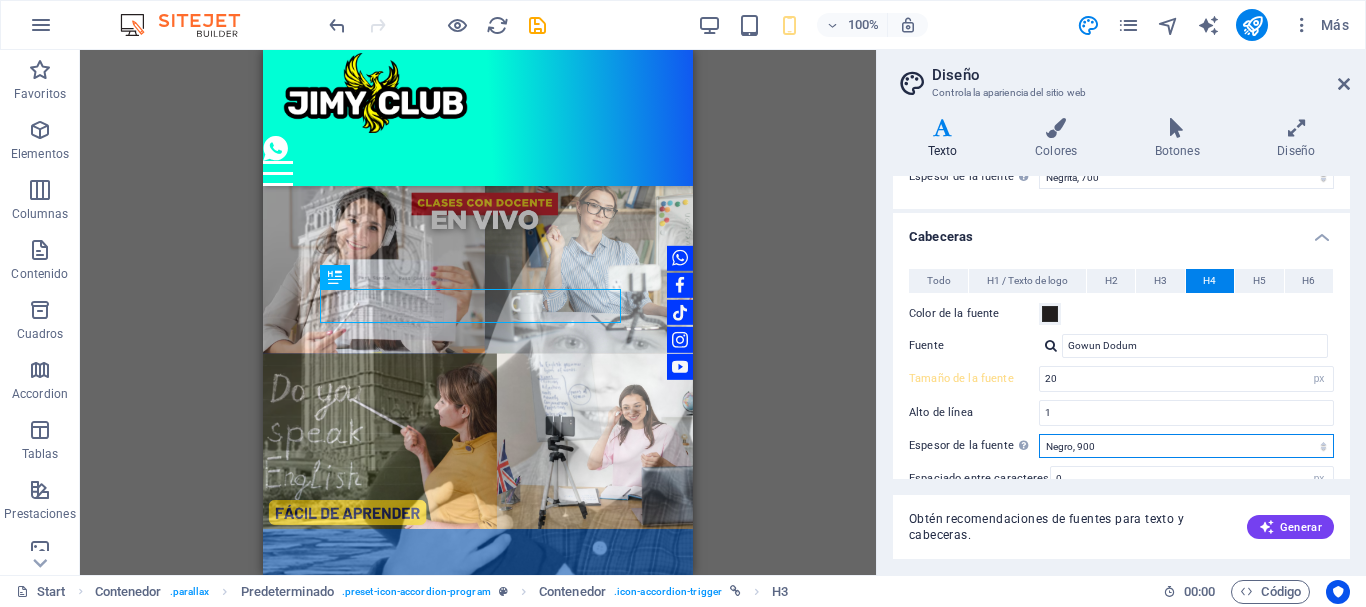 click on "Fino, 100 Extra delgado, 200 Delgado, 300 Normal, 400 Medio, 500 Seminegrita, 600 Negrita, 700 Extra negrita, 800 Negro, 900" at bounding box center [1186, 446] 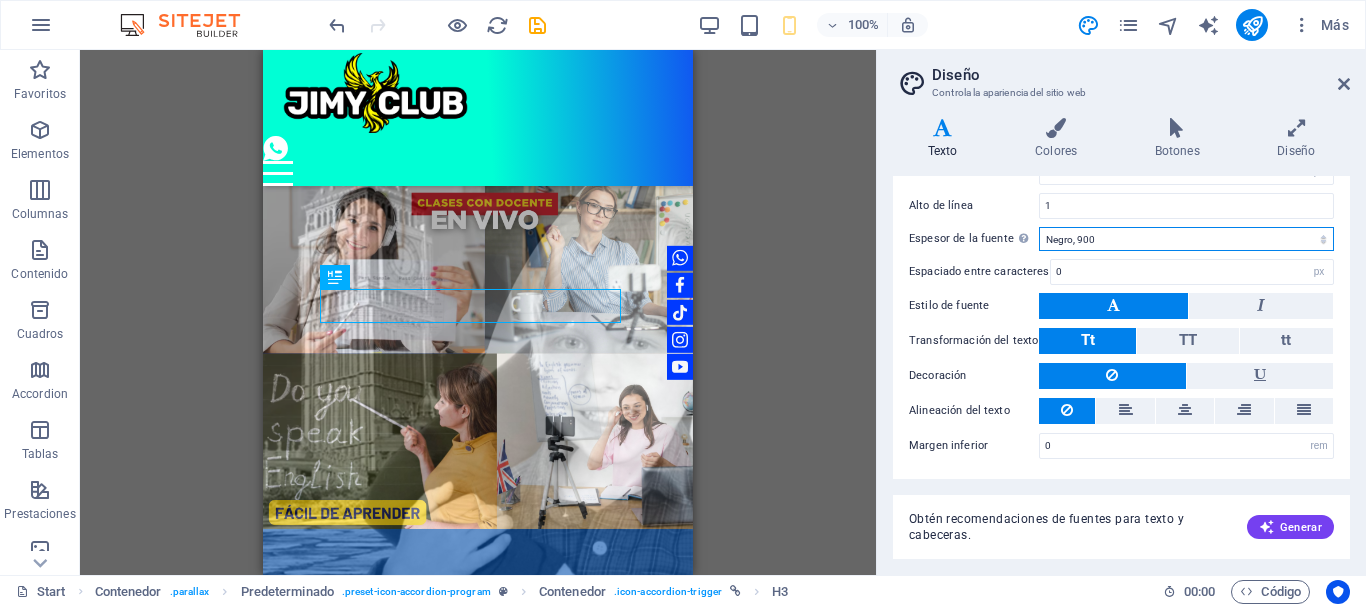 scroll, scrollTop: 0, scrollLeft: 0, axis: both 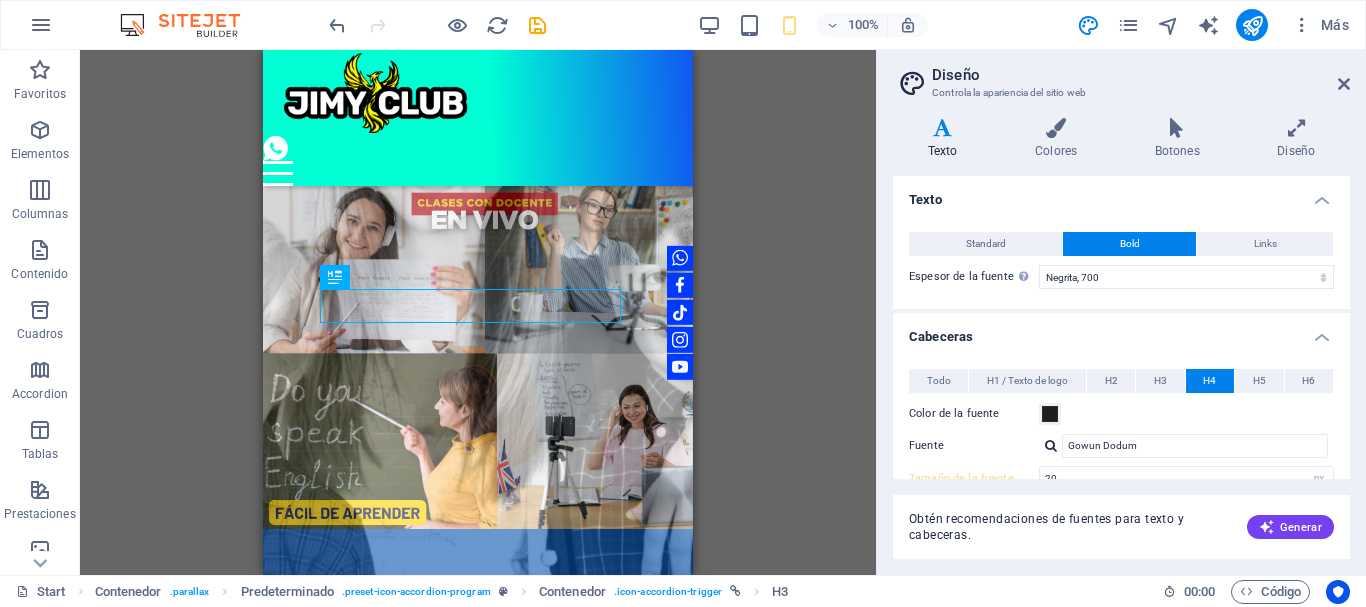 click on "Diseño" at bounding box center (1141, 75) 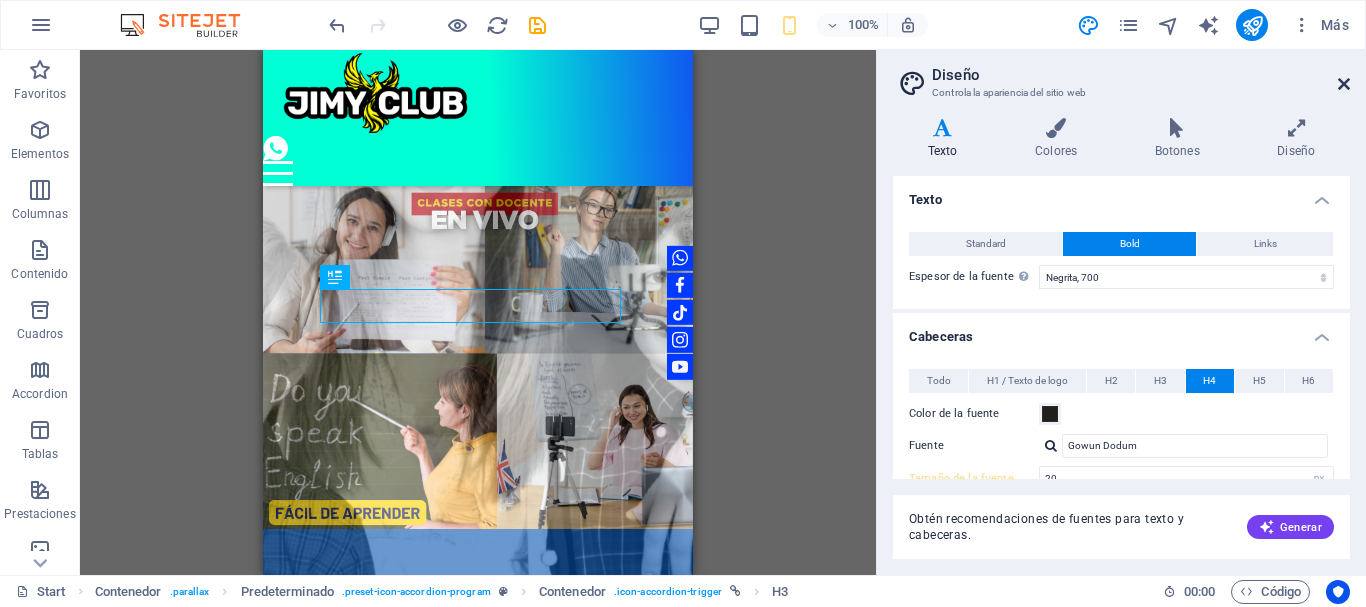 click at bounding box center (1344, 84) 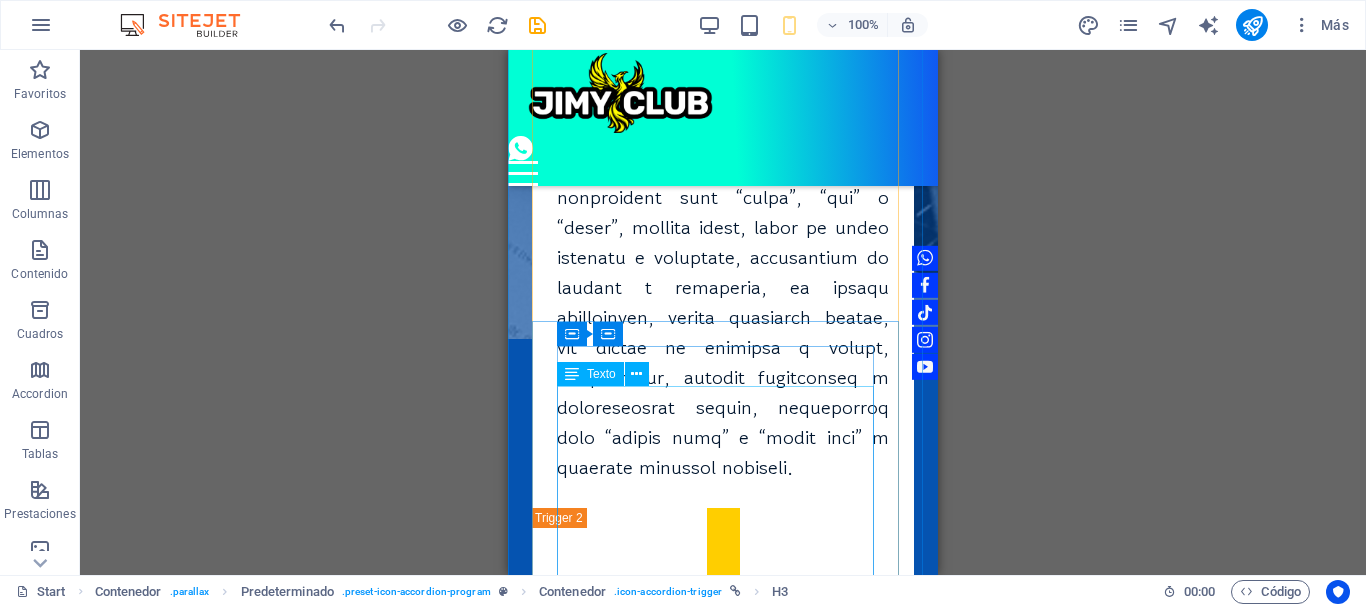 scroll, scrollTop: 5659, scrollLeft: 0, axis: vertical 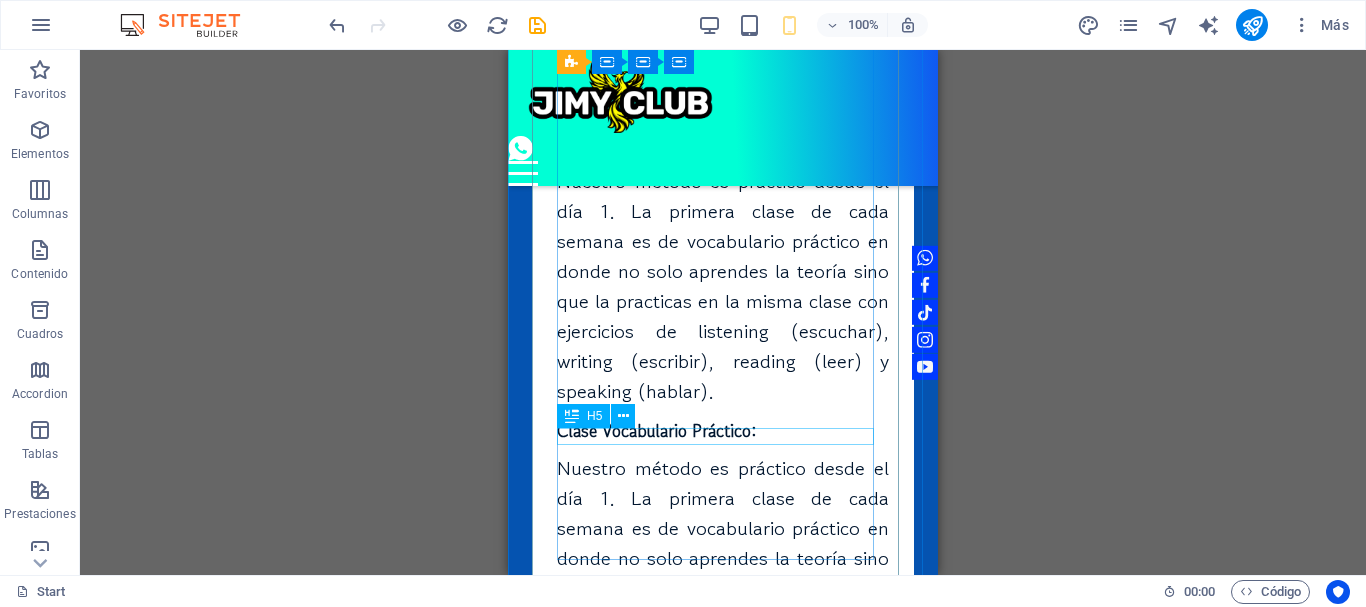 click on "Clase Gramática Práctica:" at bounding box center (723, 717) 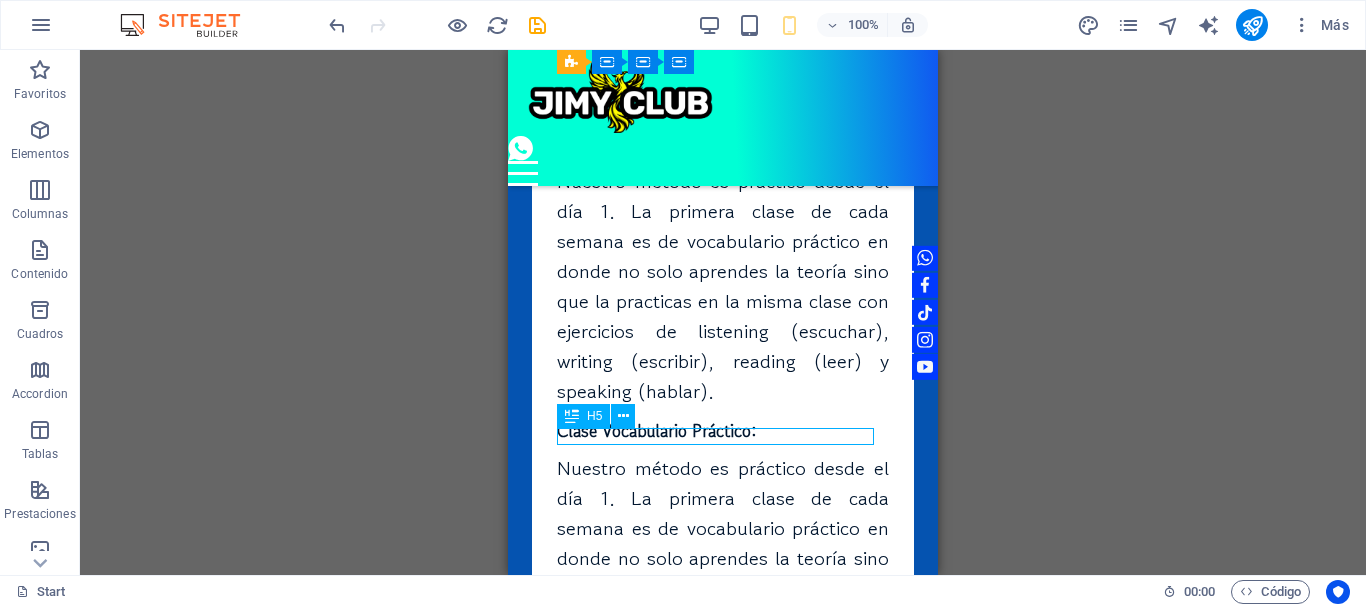 click on "Clase Gramática Práctica:" at bounding box center (723, 717) 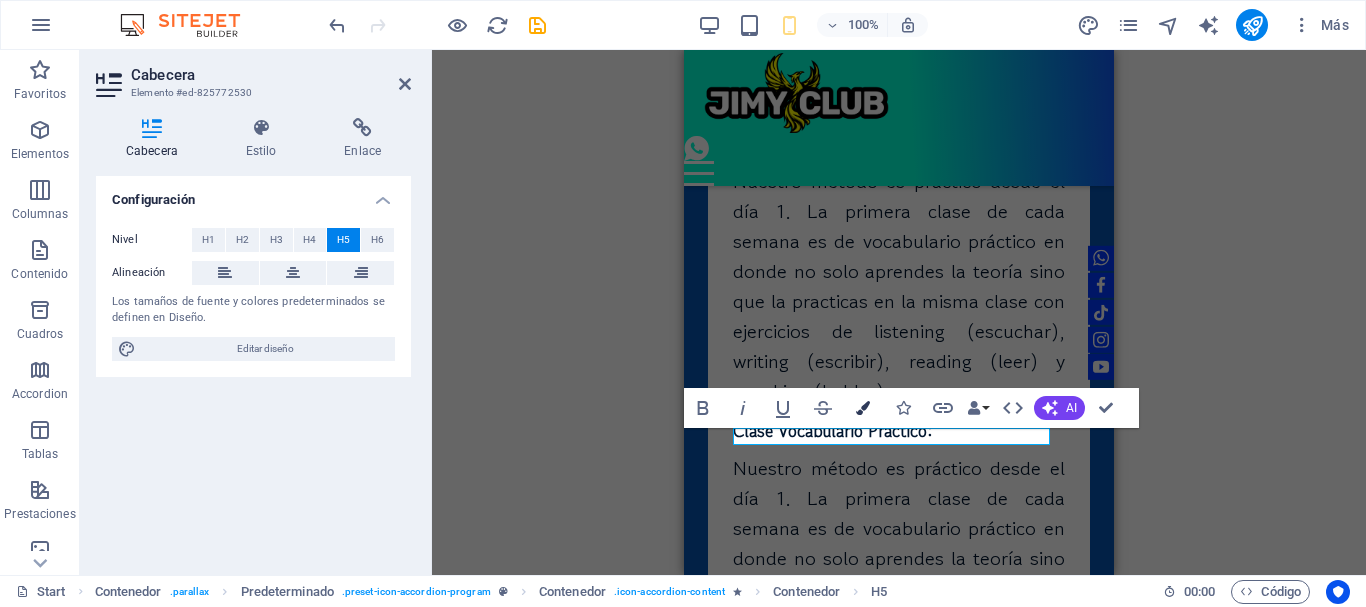 click at bounding box center (863, 408) 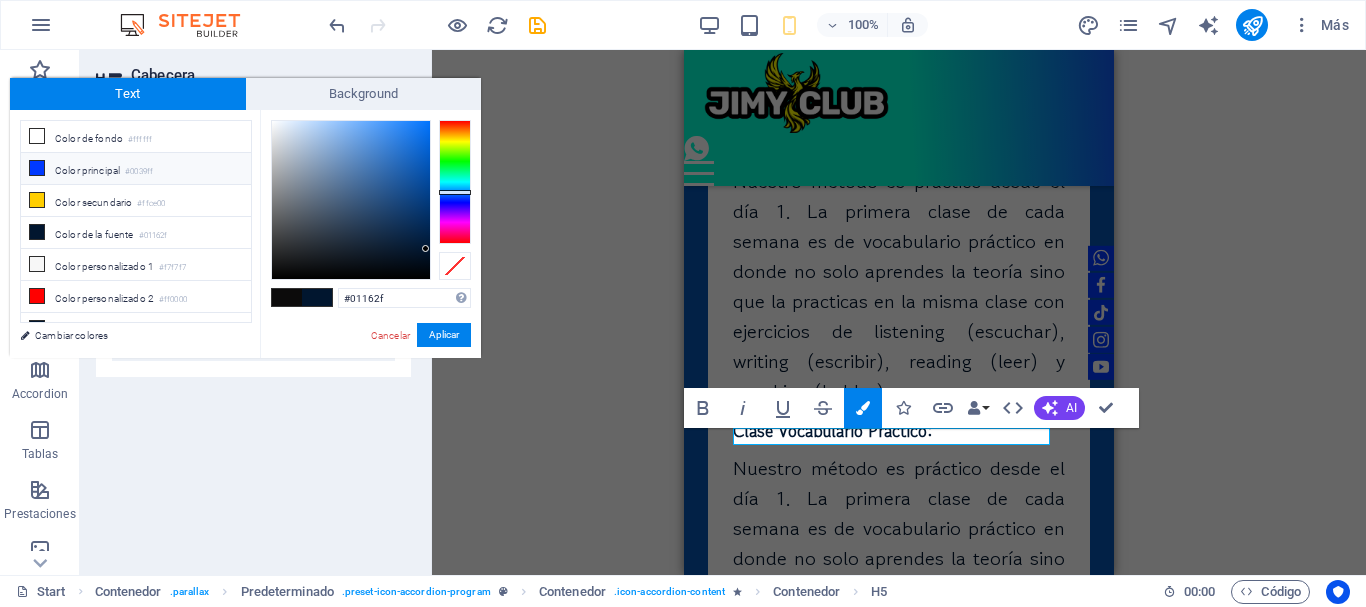 click on "Color principal
#0039ff" at bounding box center [136, 169] 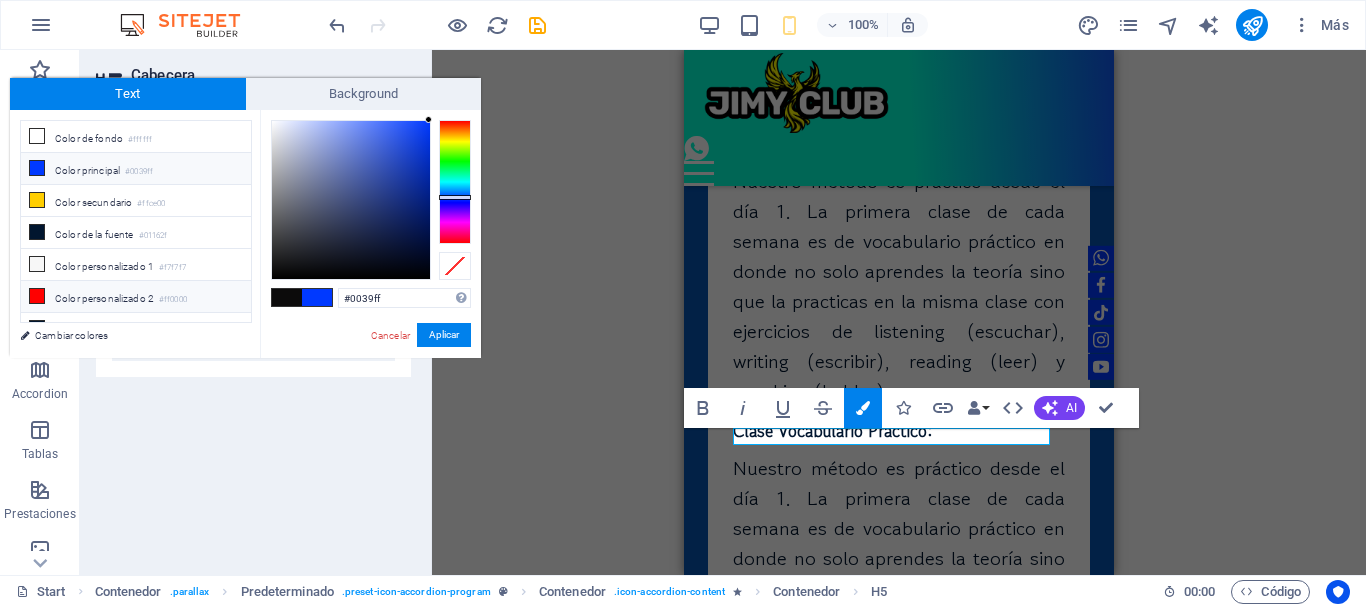 scroll, scrollTop: 16, scrollLeft: 0, axis: vertical 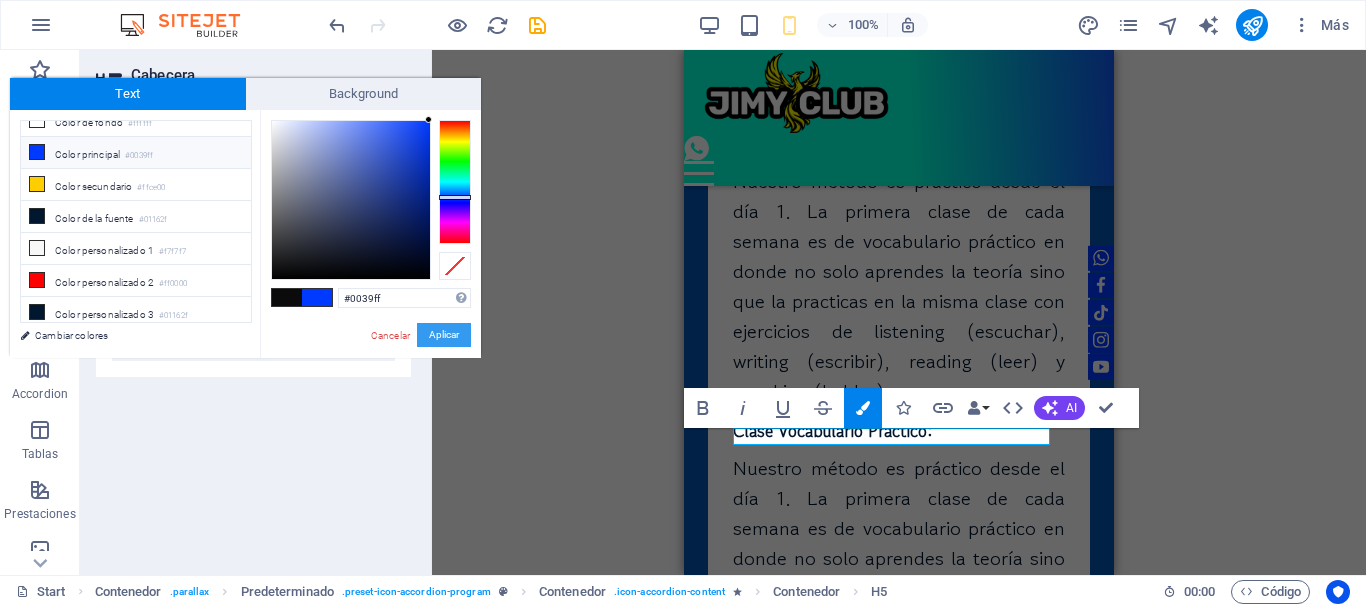 click on "Aplicar" at bounding box center (444, 335) 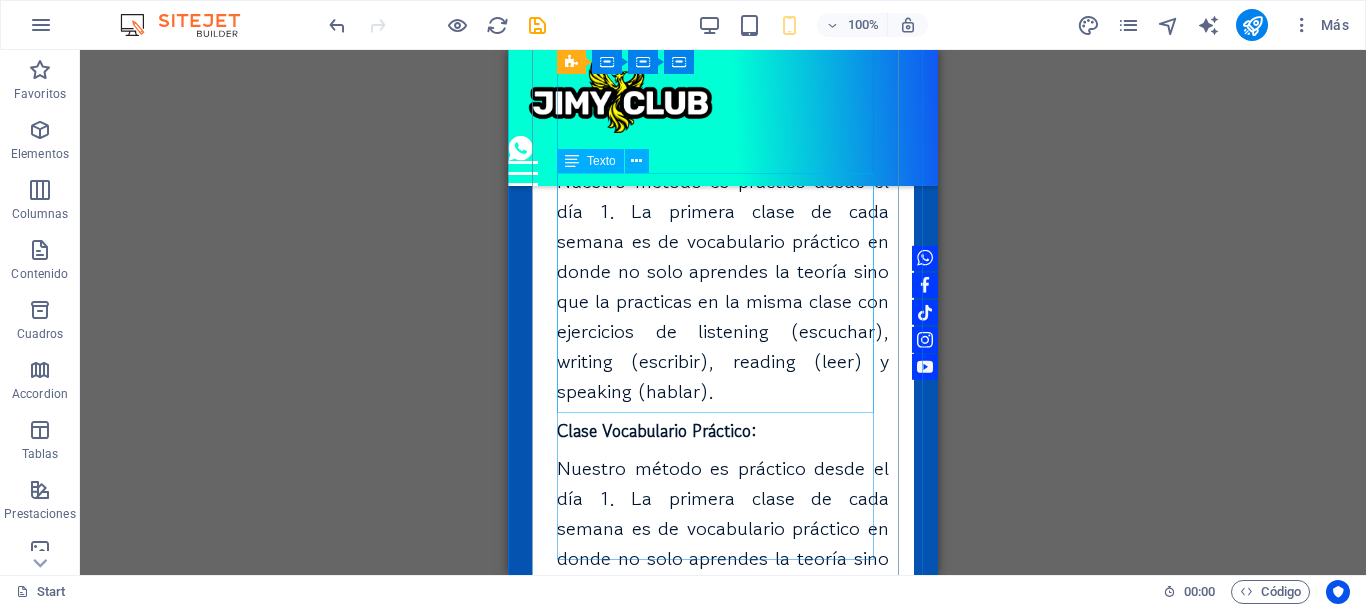 scroll, scrollTop: 5559, scrollLeft: 0, axis: vertical 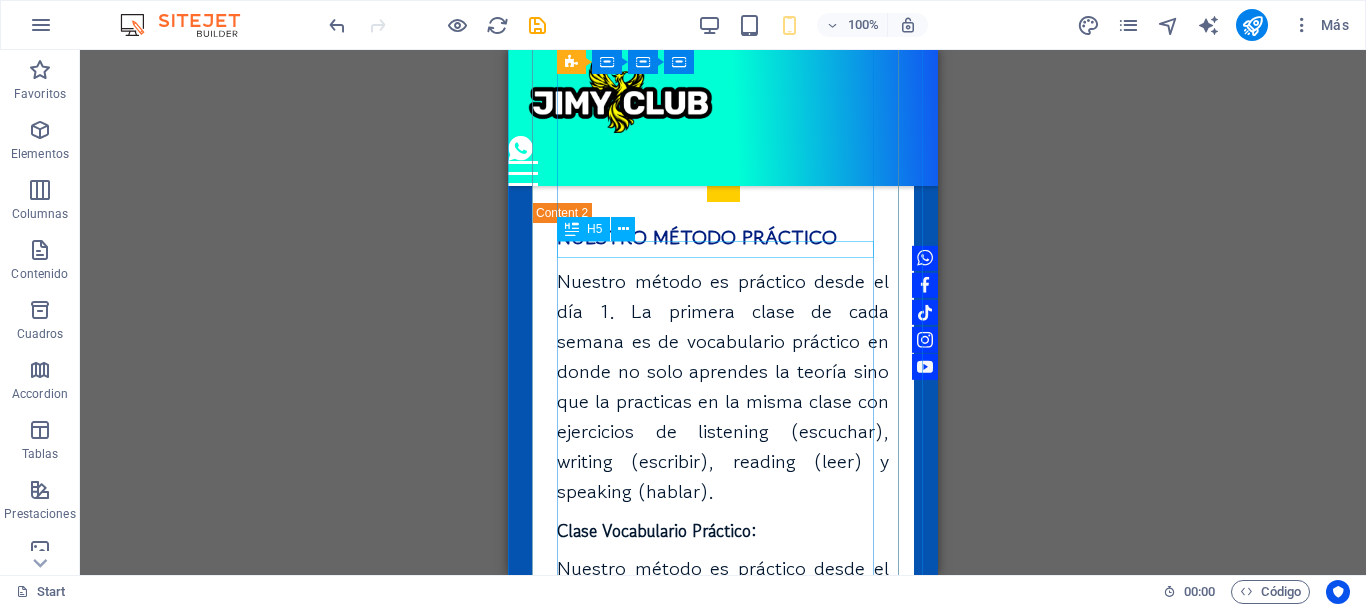 click on "Clase Vocabulario Práctico:" at bounding box center (723, 530) 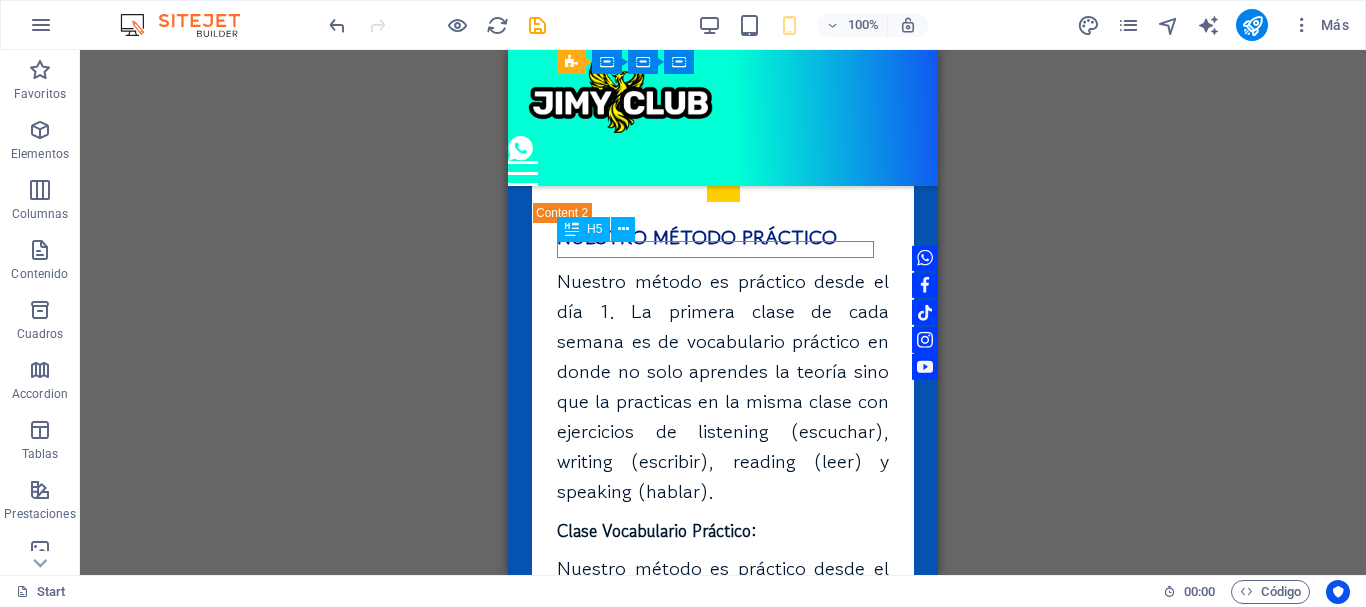 click on "Clase Vocabulario Práctico:" at bounding box center (723, 530) 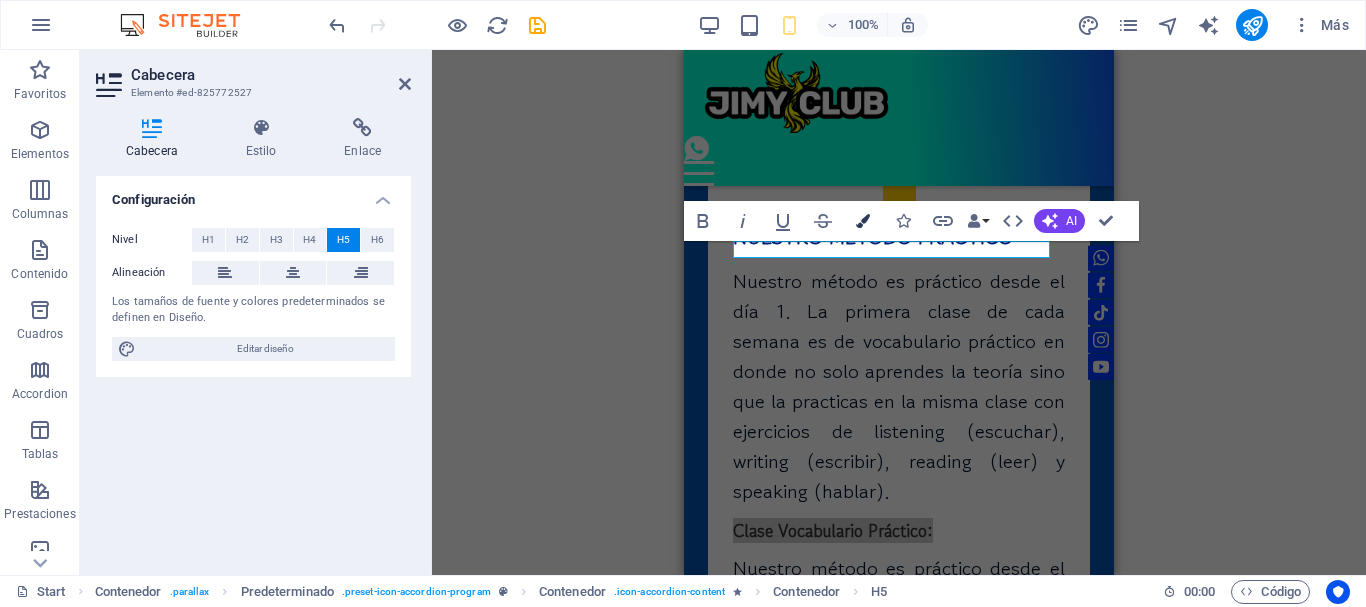 click on "Colors" at bounding box center (863, 221) 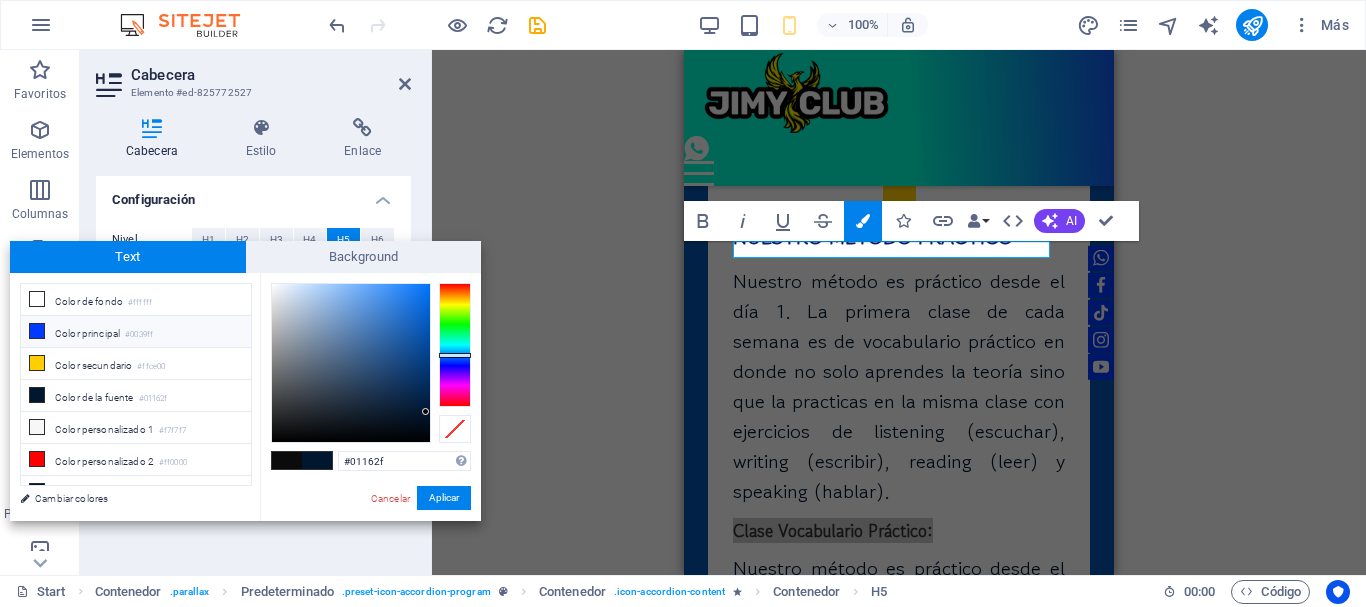click on "Color principal
#0039ff" at bounding box center (136, 332) 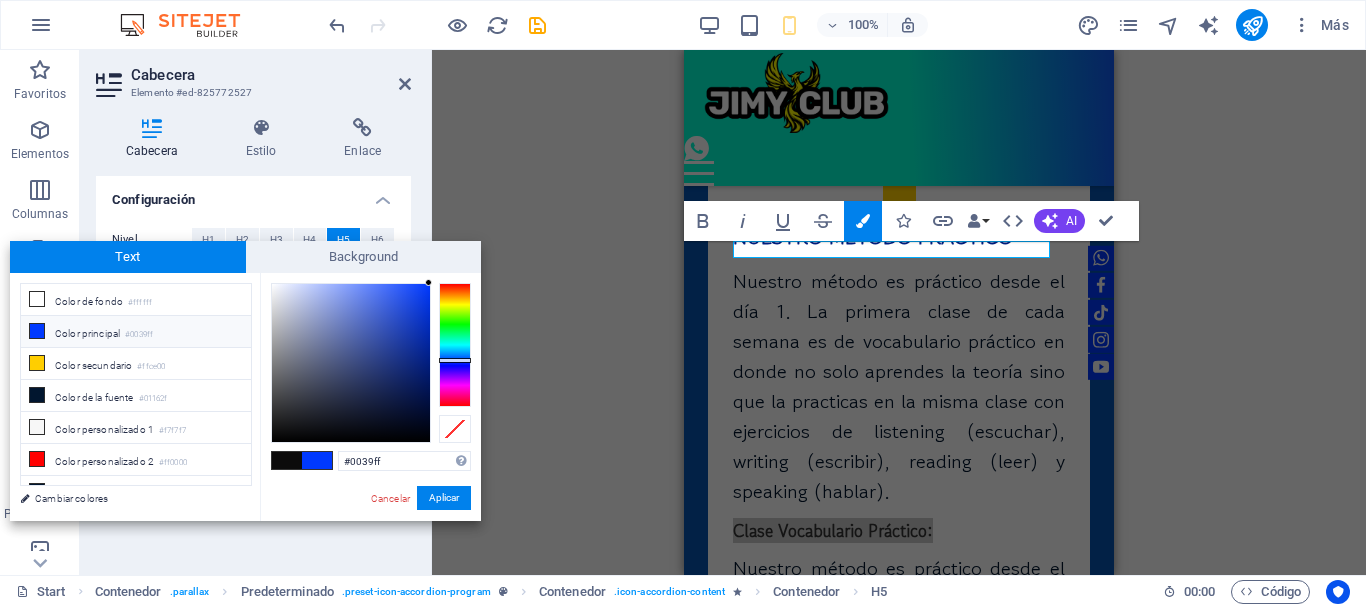 click on "#0039ff" at bounding box center [139, 335] 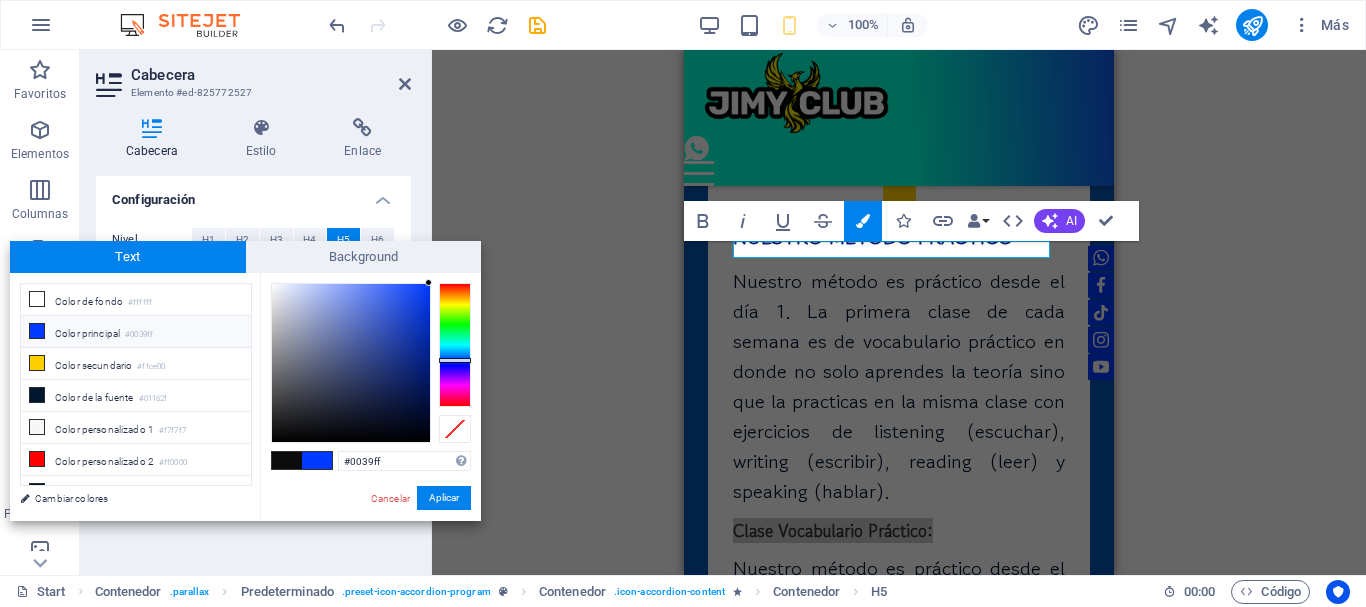 click on "#0039ff" at bounding box center (139, 335) 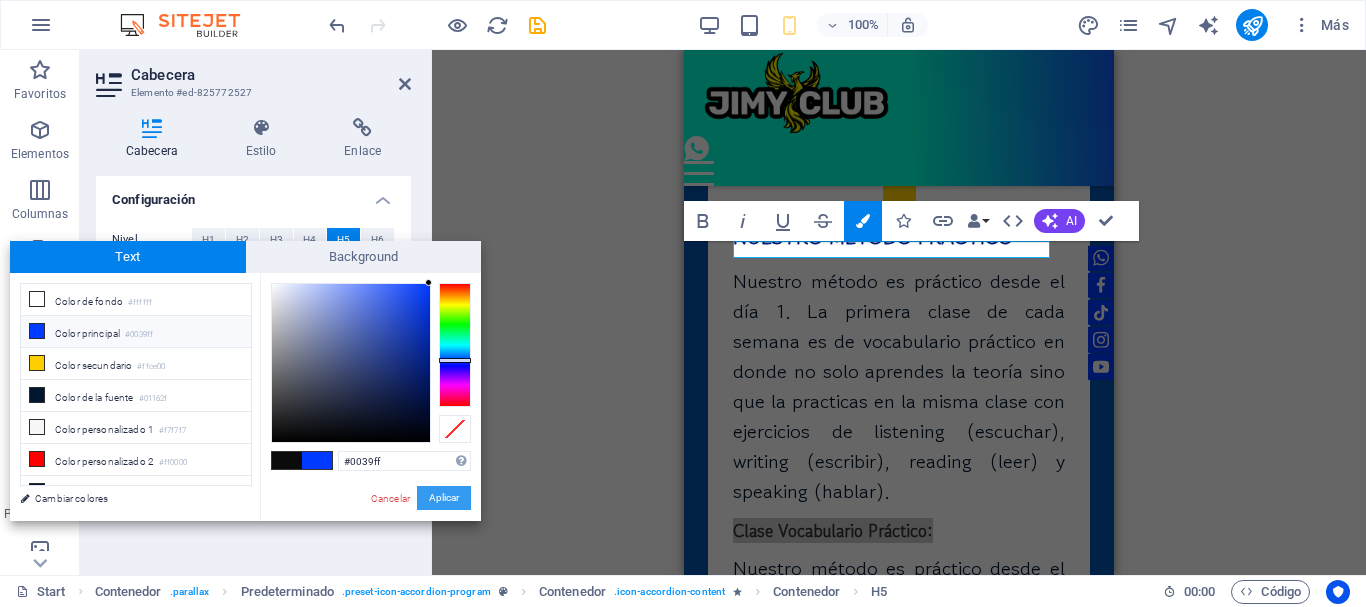 click on "Aplicar" at bounding box center (444, 498) 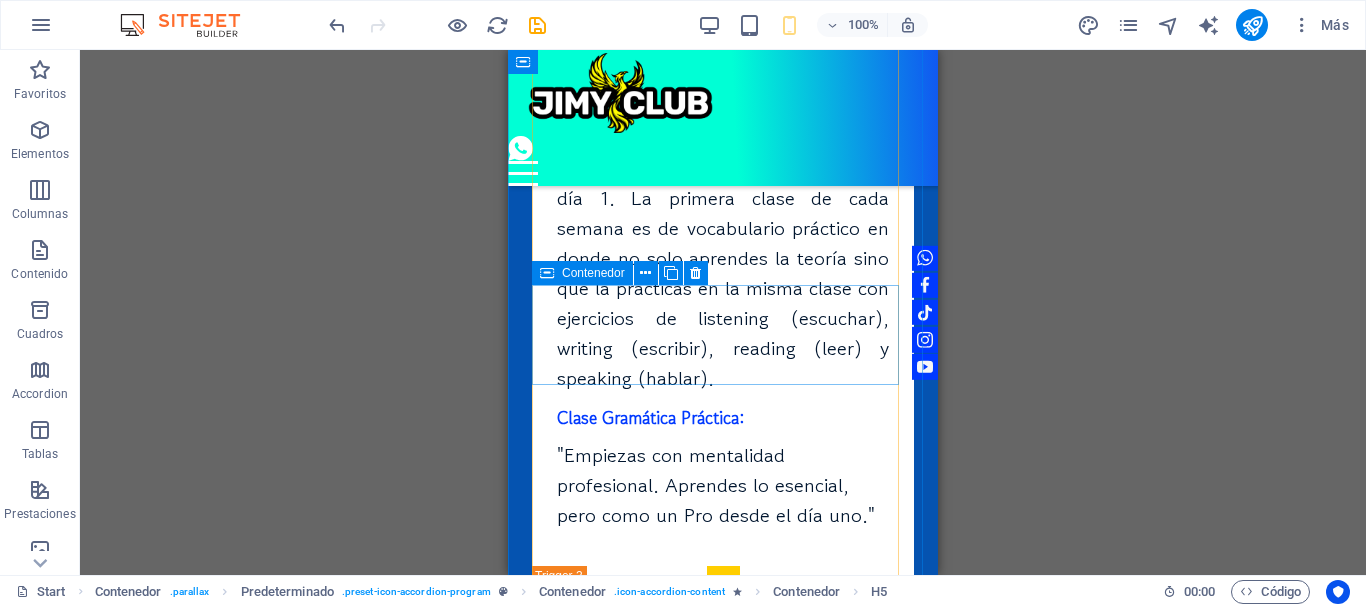 scroll, scrollTop: 6259, scrollLeft: 0, axis: vertical 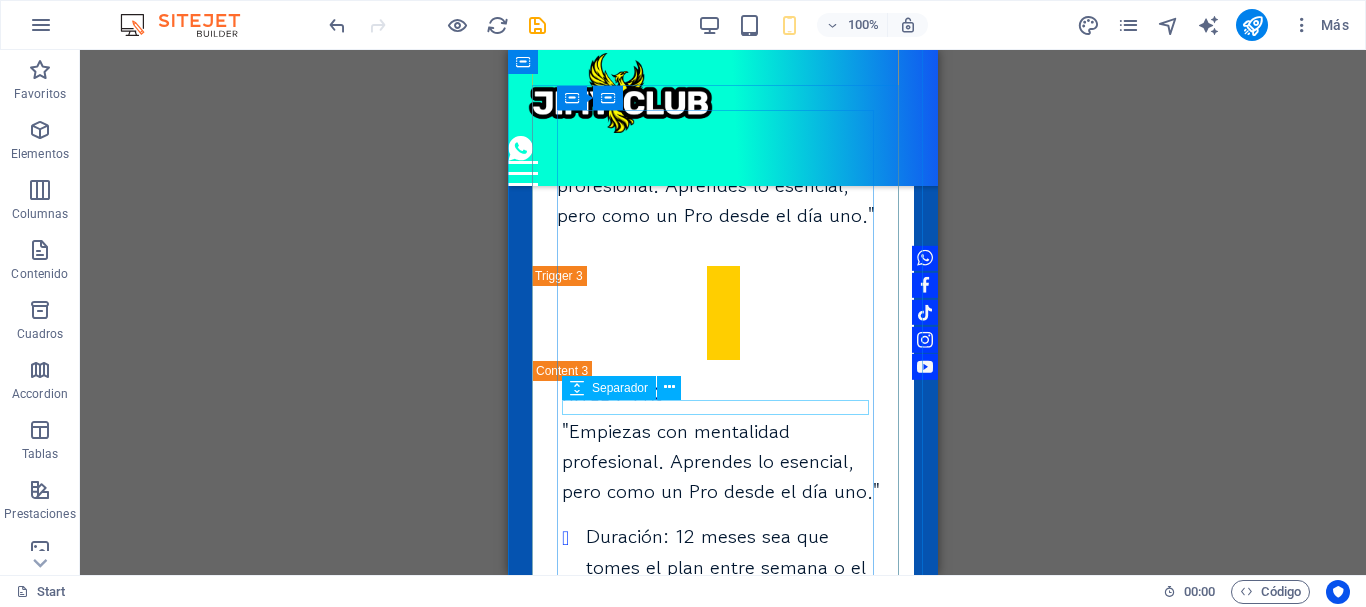 click on "Separador" at bounding box center [628, 388] 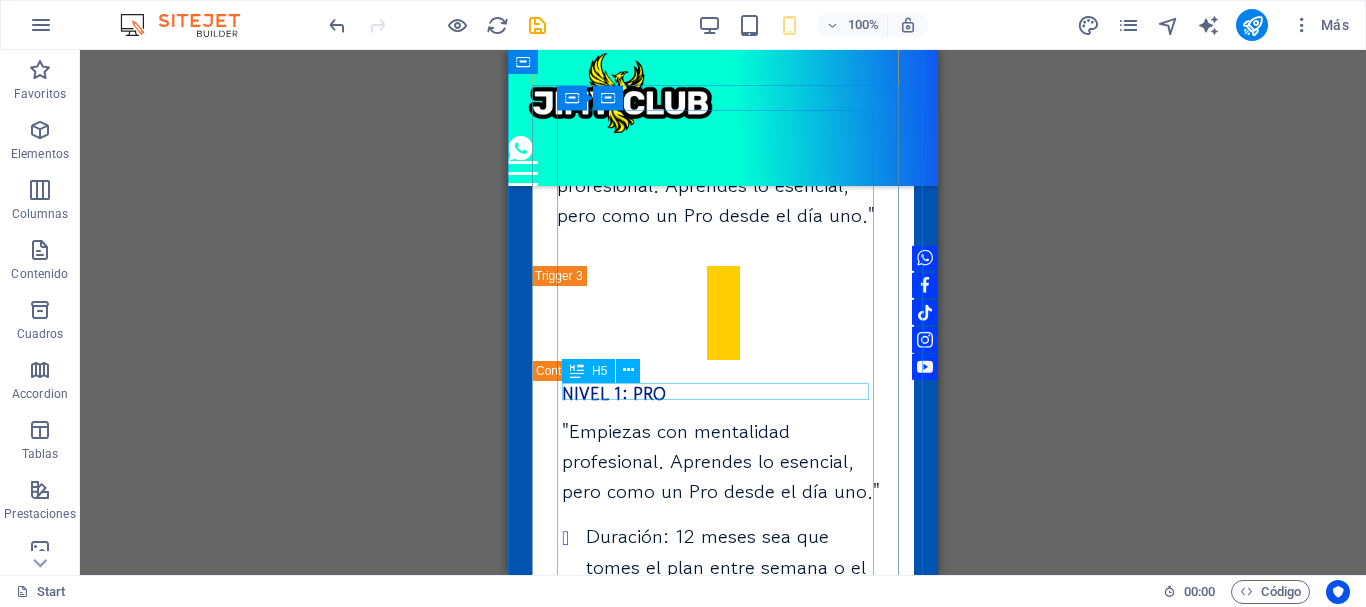click on "Plan entre Semana:" at bounding box center [723, 636] 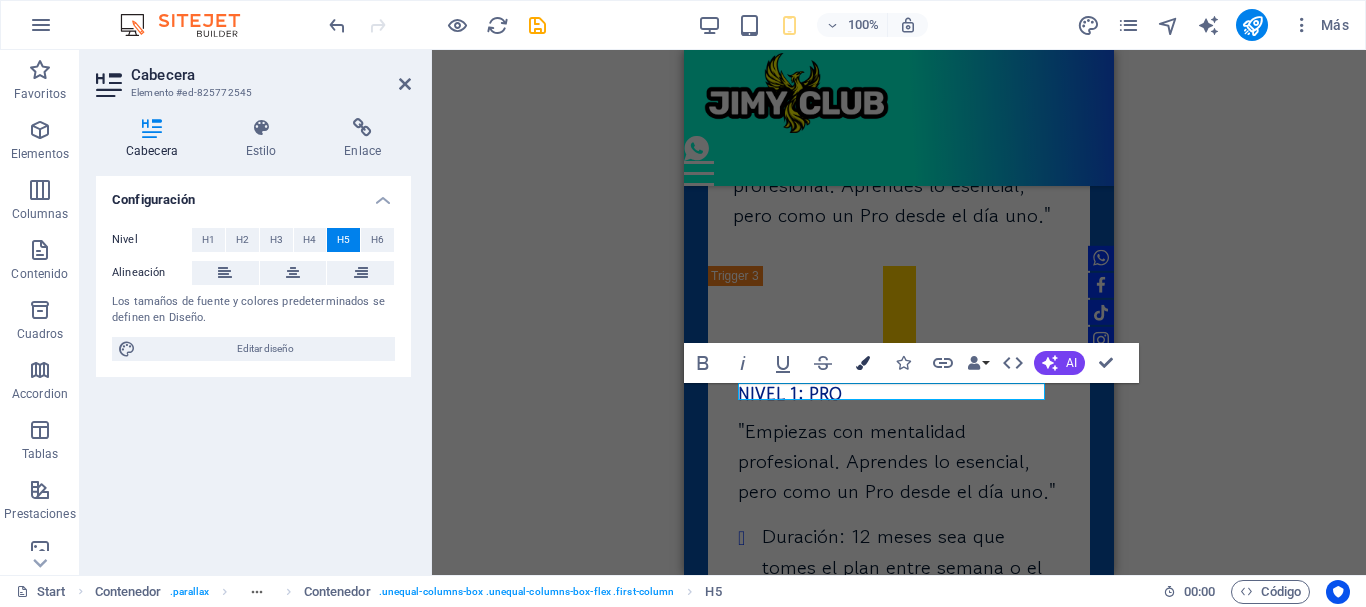 click at bounding box center [863, 363] 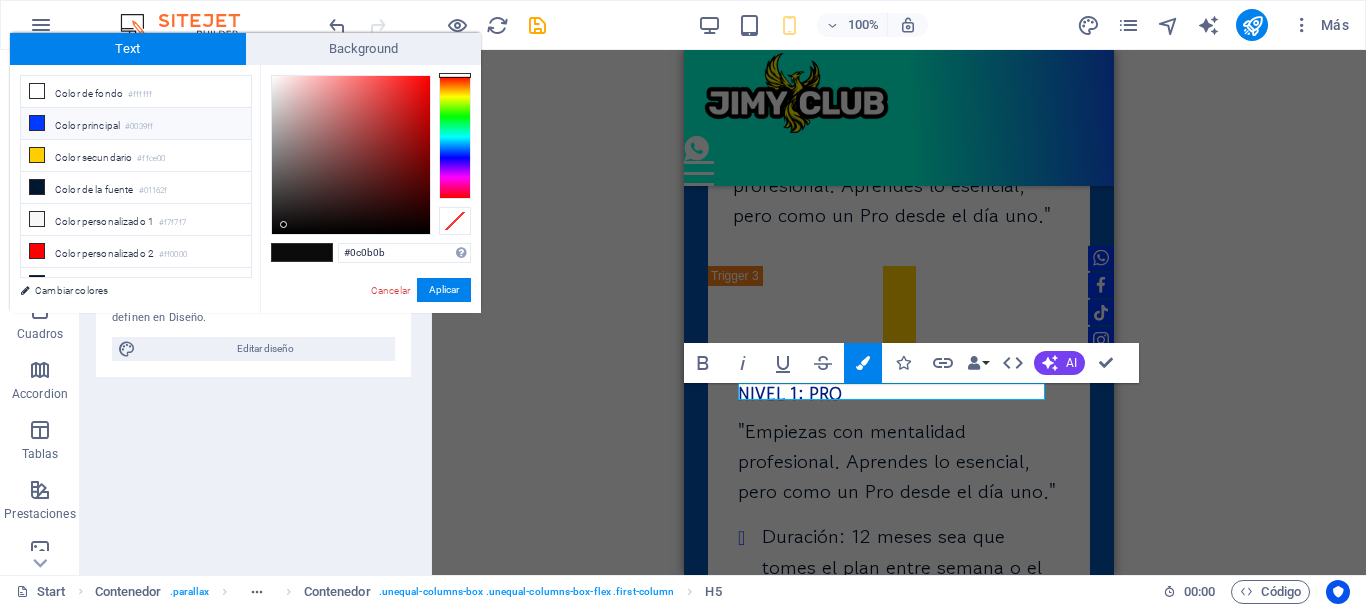 click on "Color principal
#0039ff" at bounding box center (136, 124) 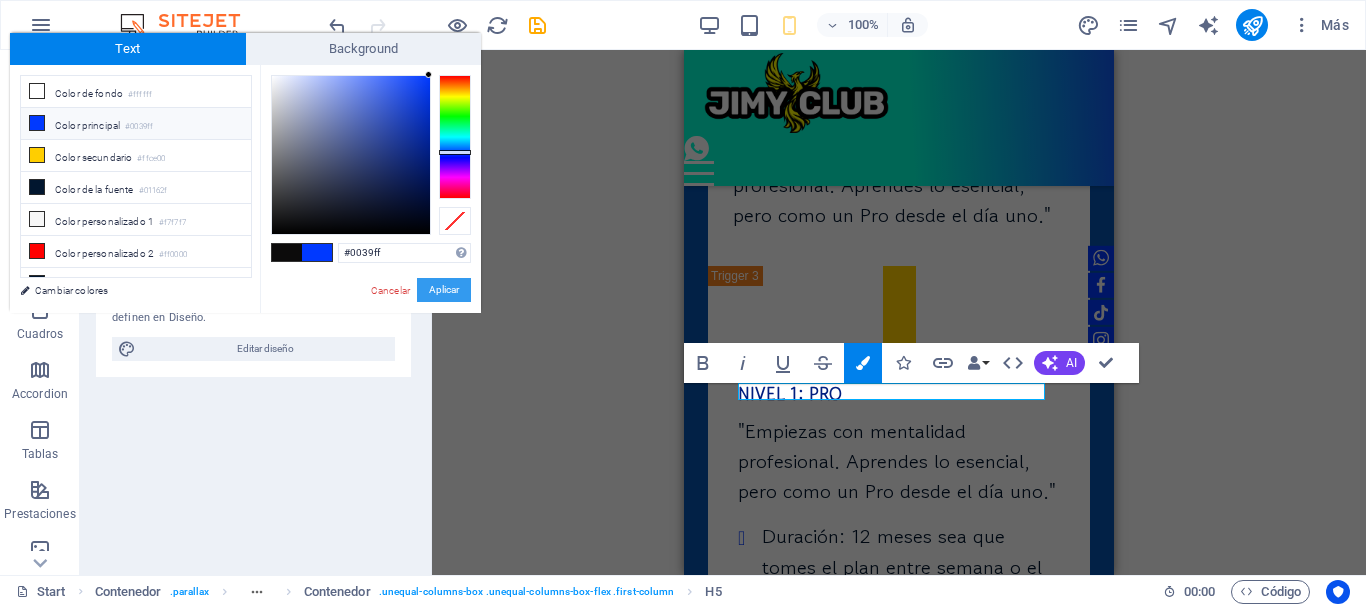 click on "Aplicar" at bounding box center [444, 290] 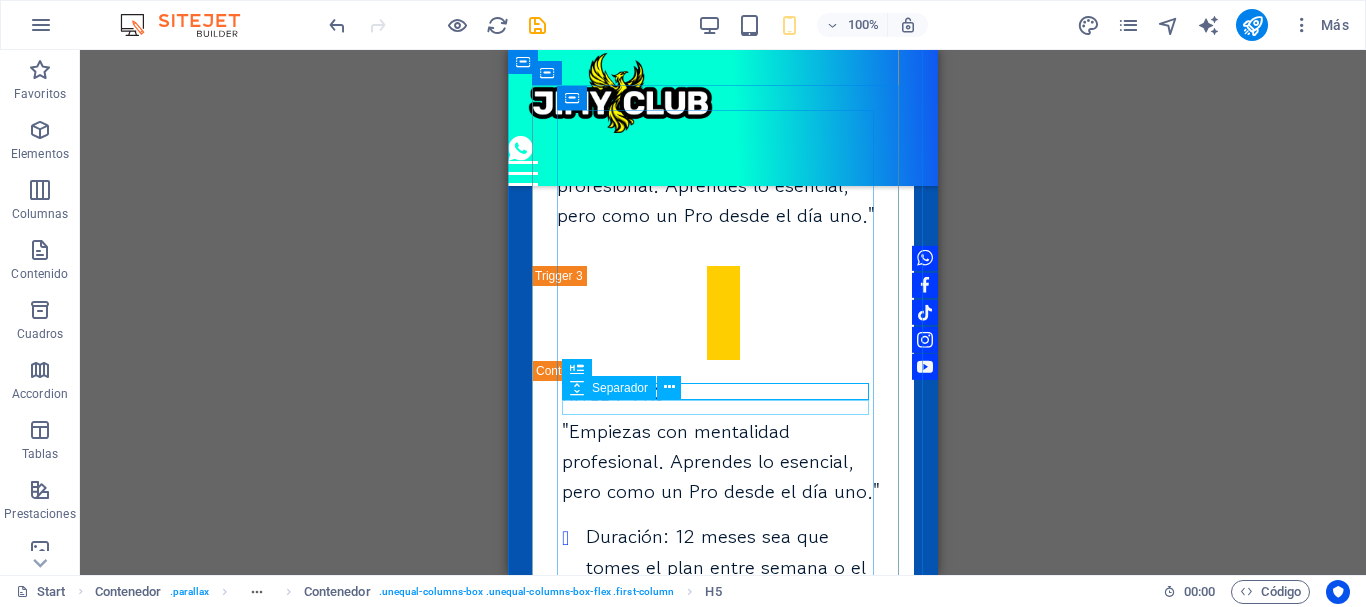scroll, scrollTop: 6559, scrollLeft: 0, axis: vertical 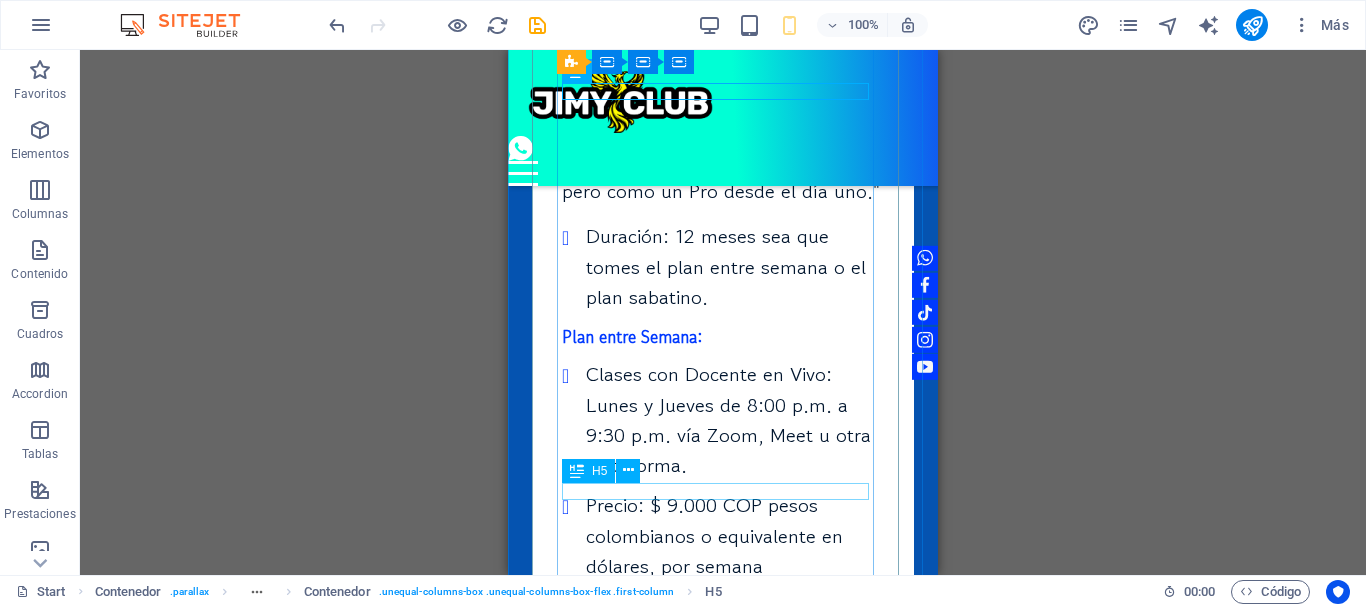 click on "Plan Sábados:" at bounding box center (723, 736) 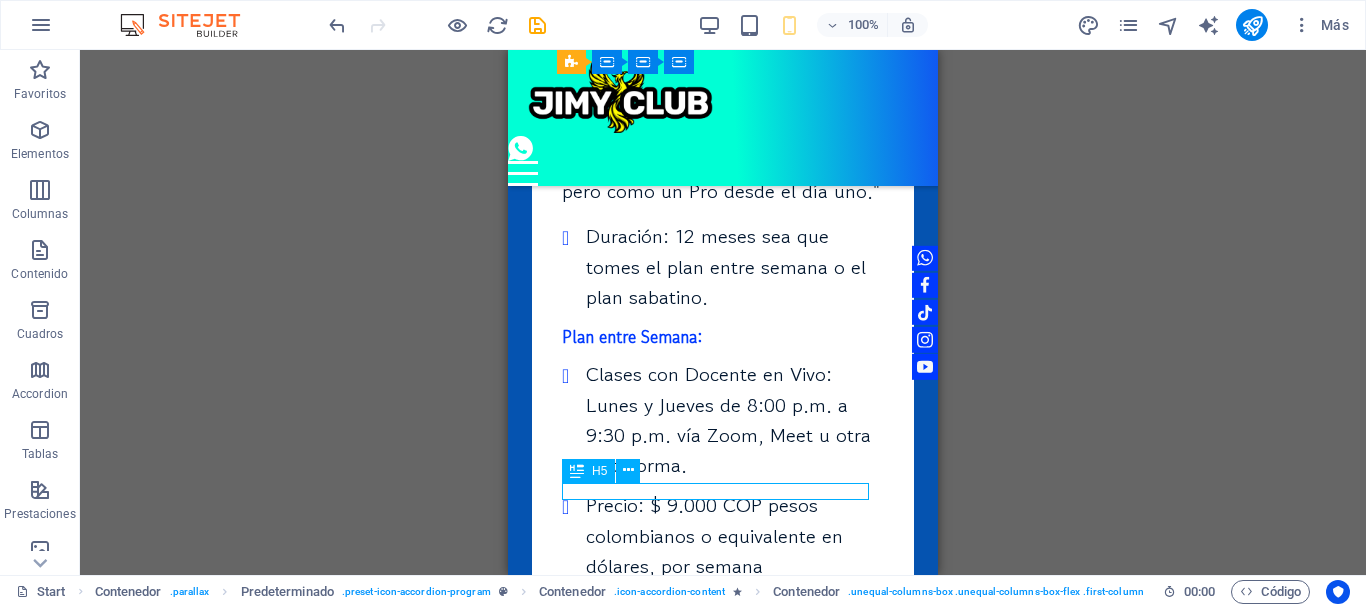 click on "Plan Sábados:" at bounding box center [723, 736] 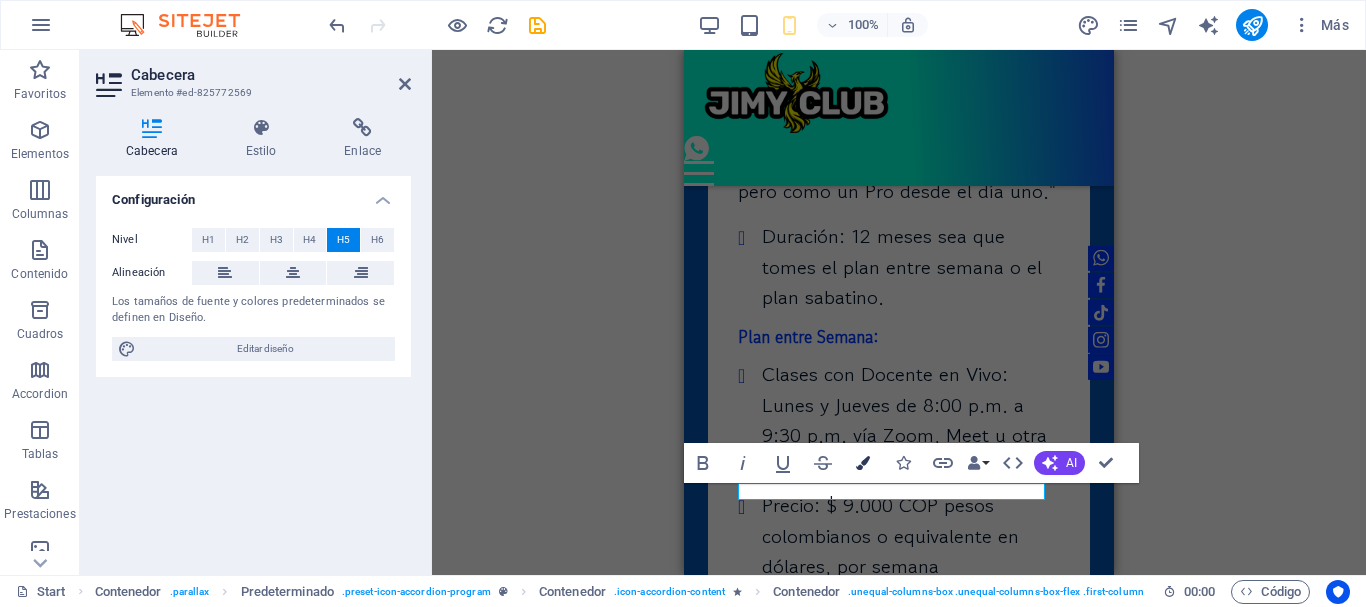 click at bounding box center (863, 463) 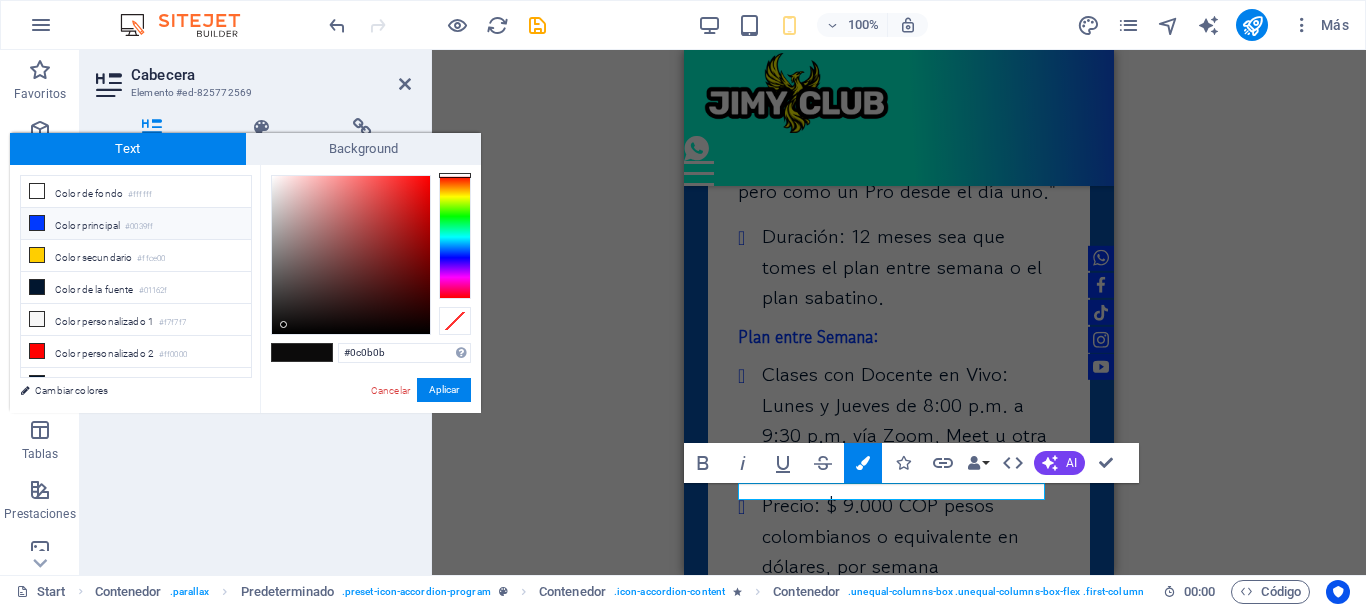 click on "Color principal
#0039ff" at bounding box center [136, 224] 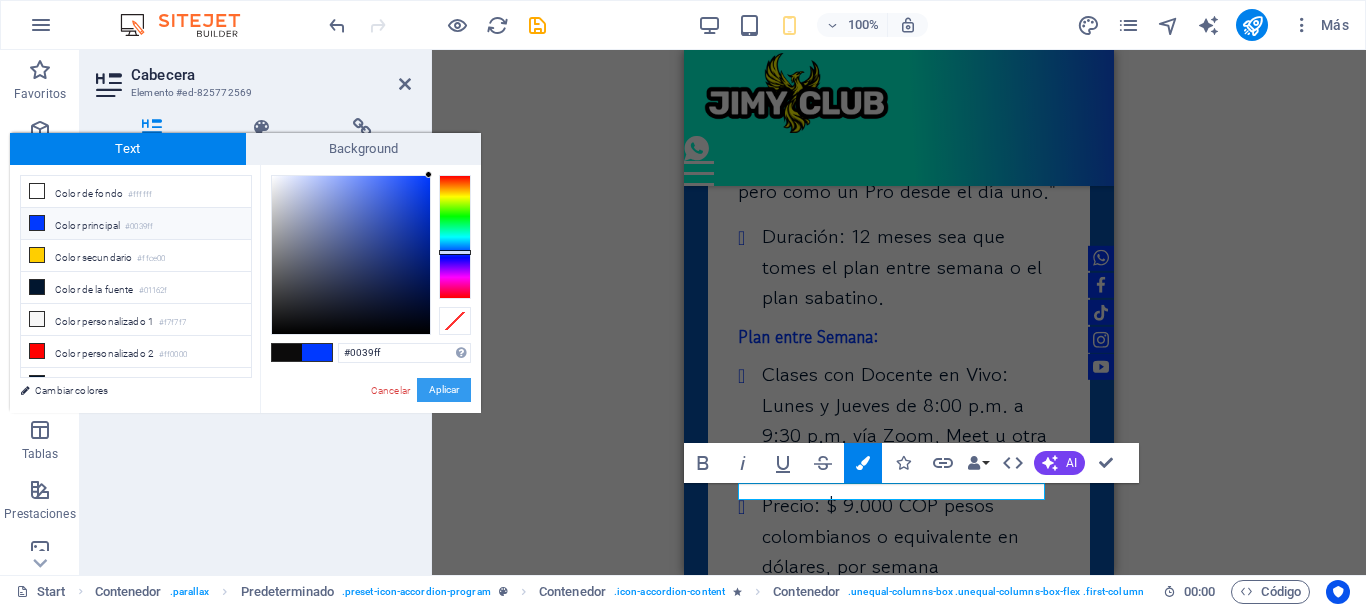 click on "Aplicar" at bounding box center (444, 390) 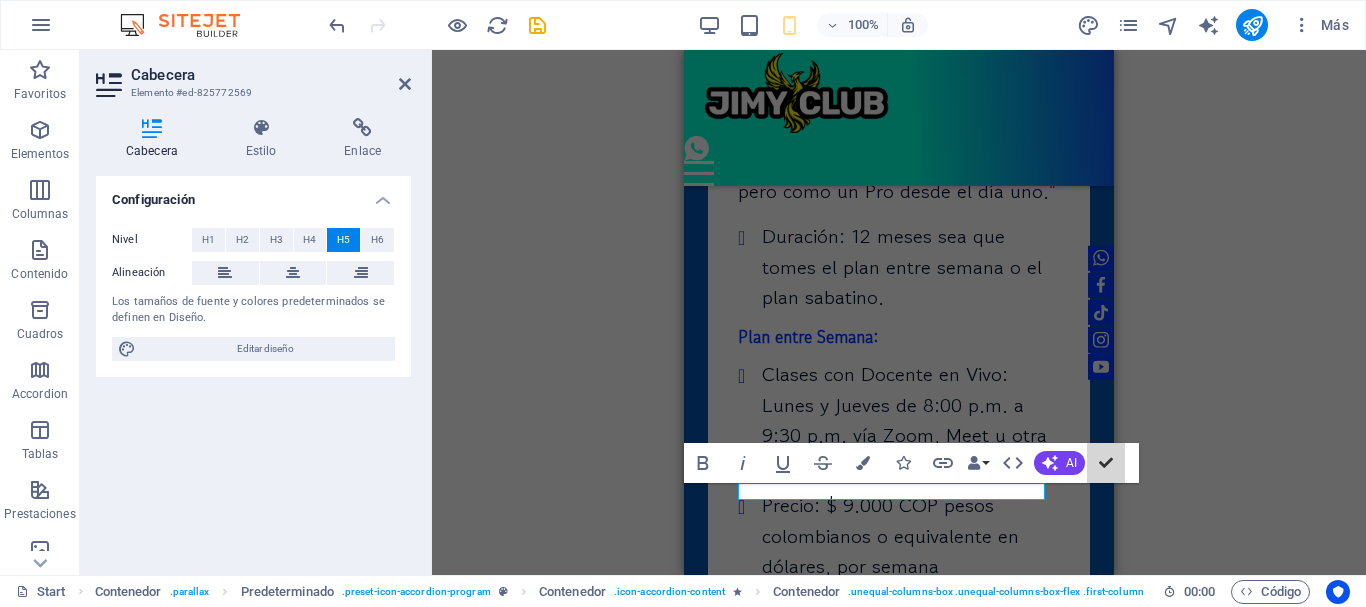 drag, startPoint x: 1106, startPoint y: 467, endPoint x: 965, endPoint y: 438, distance: 143.95139 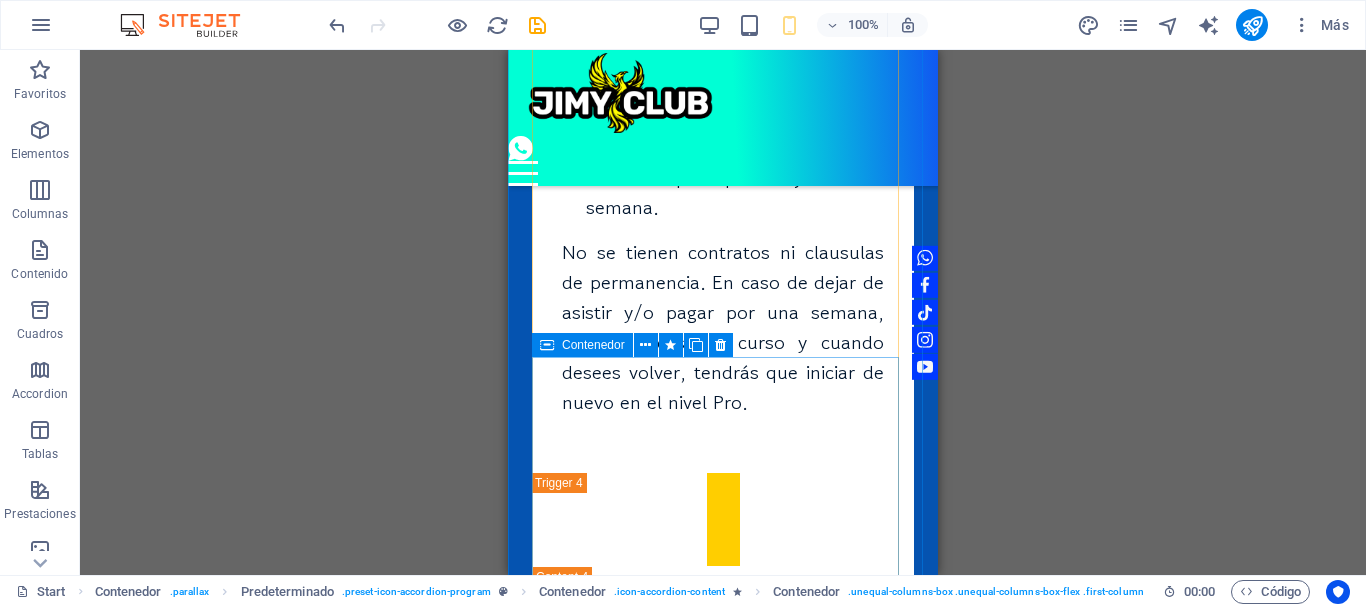 scroll, scrollTop: 7759, scrollLeft: 0, axis: vertical 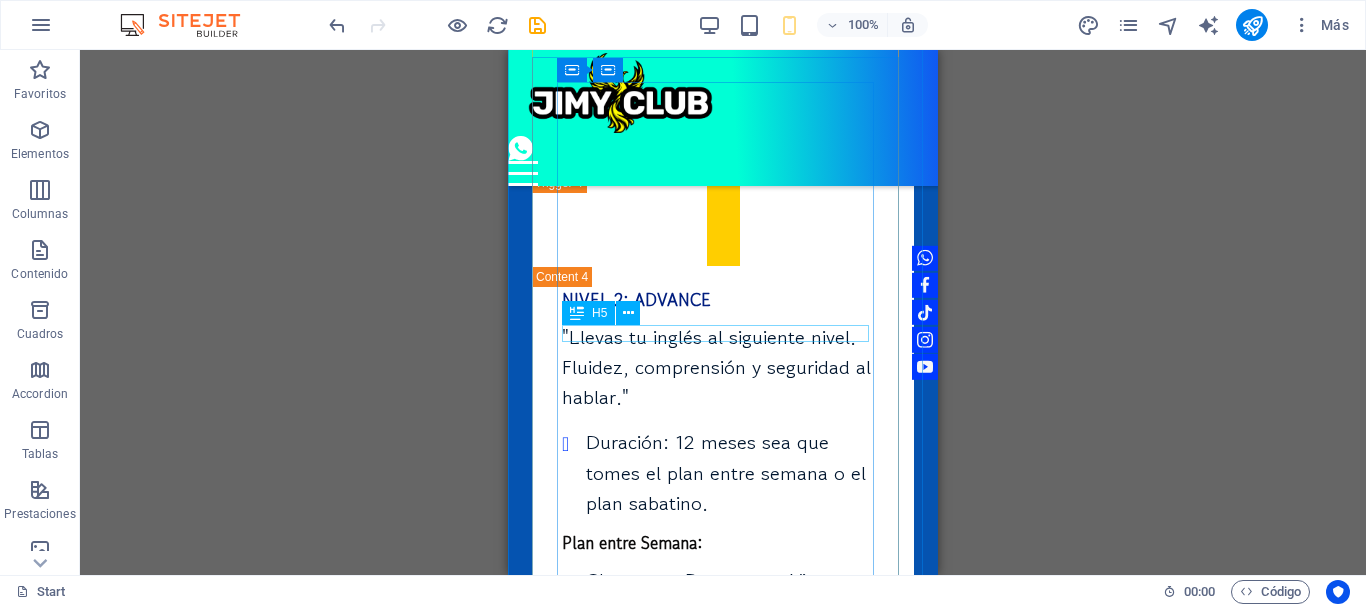 click on "Plan entre Semana:" at bounding box center [723, 542] 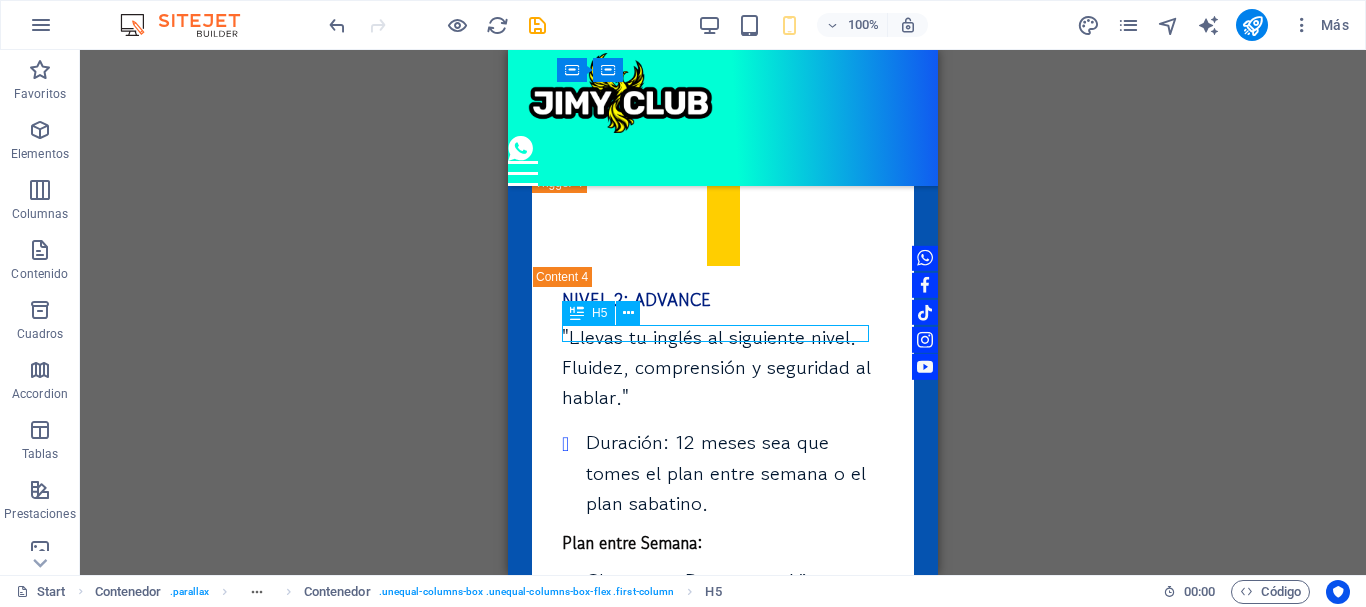 click on "Plan entre Semana:" at bounding box center (723, 542) 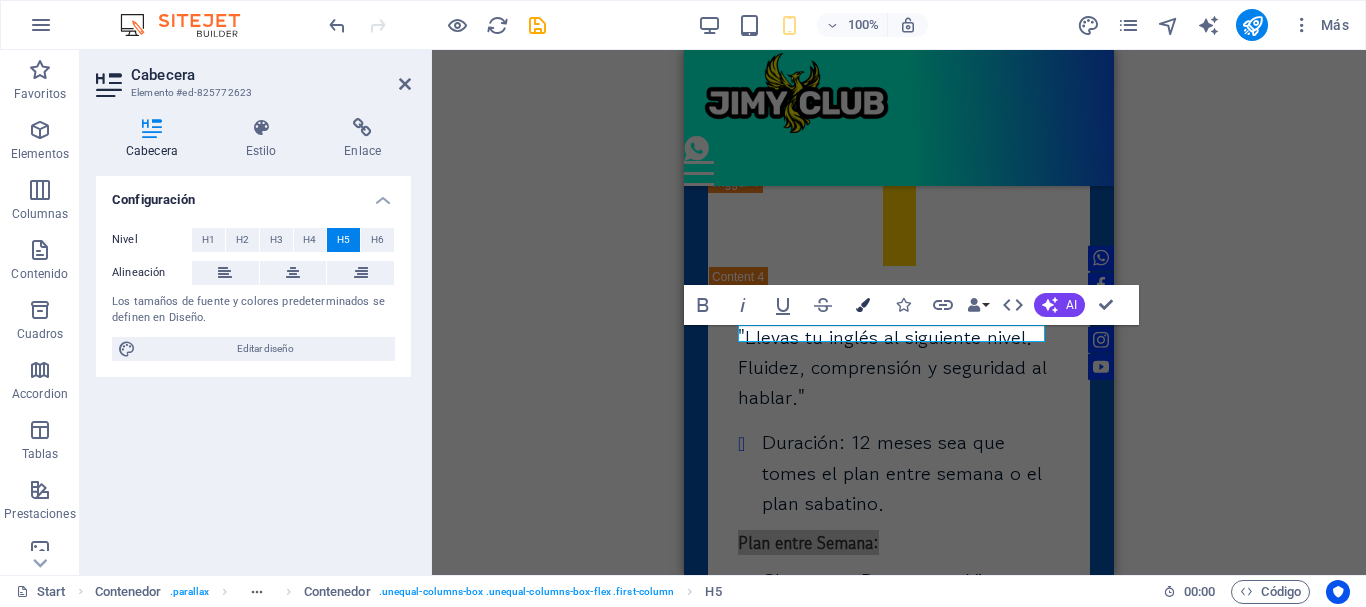 click on "Colors" at bounding box center [863, 305] 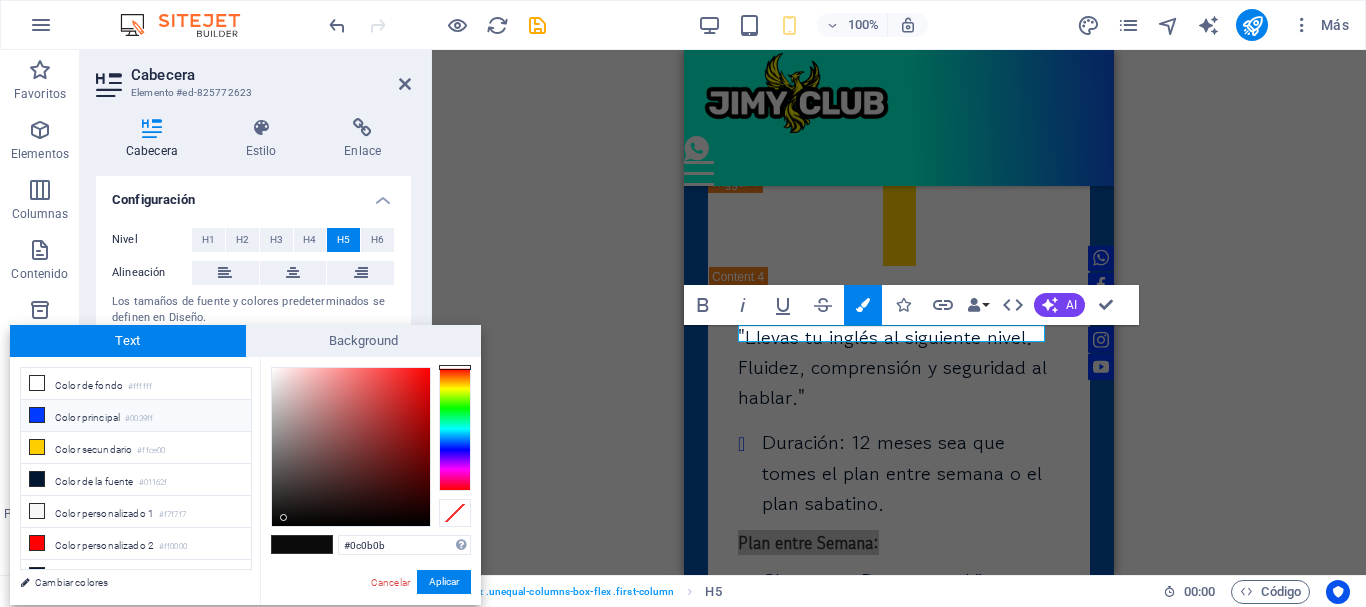 click on "#0039ff" at bounding box center (139, 419) 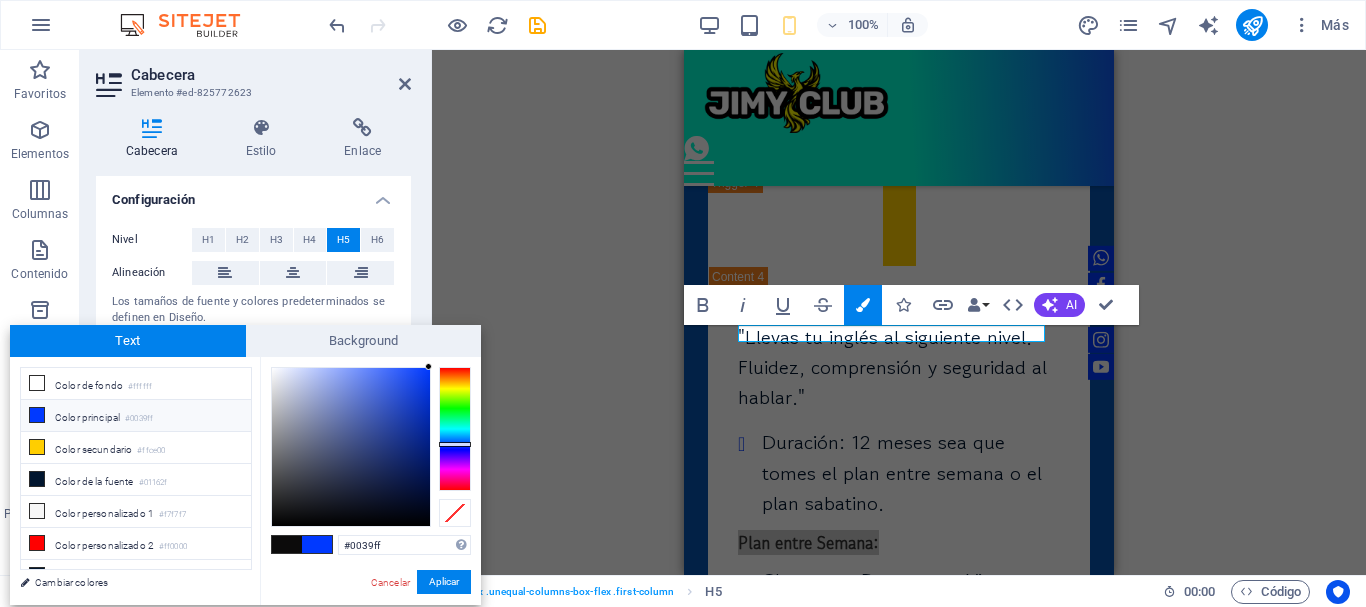 click on "Aplicar" at bounding box center [444, 582] 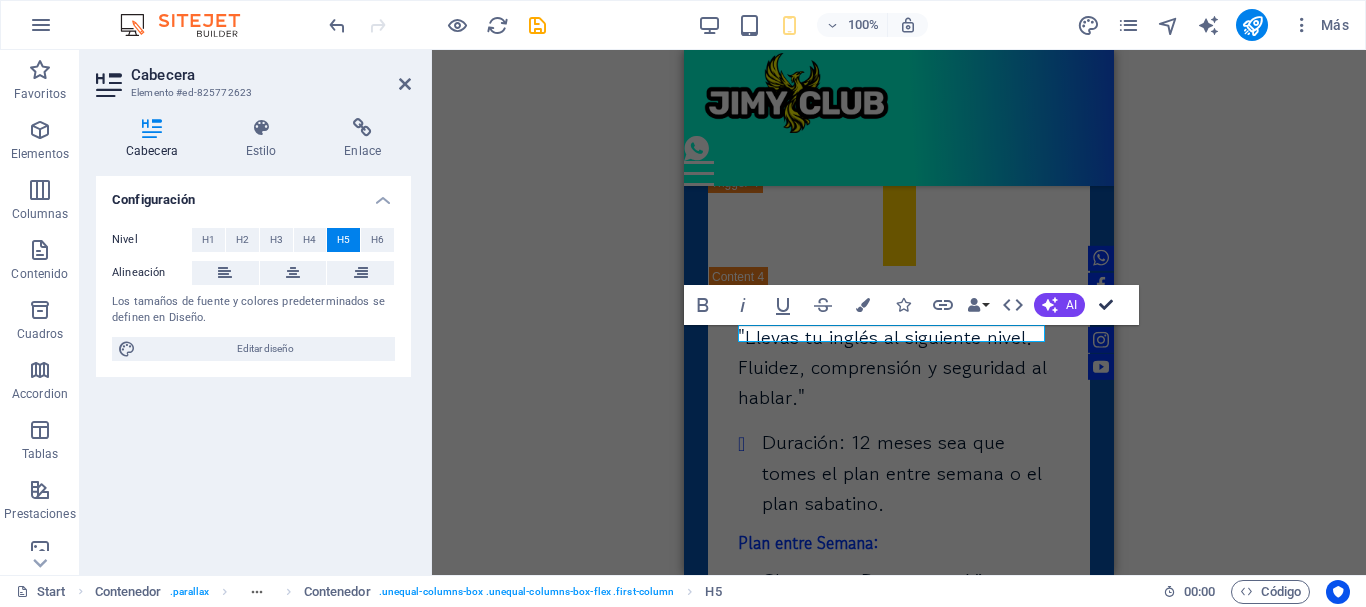 drag, startPoint x: 1106, startPoint y: 303, endPoint x: 160, endPoint y: 314, distance: 946.06396 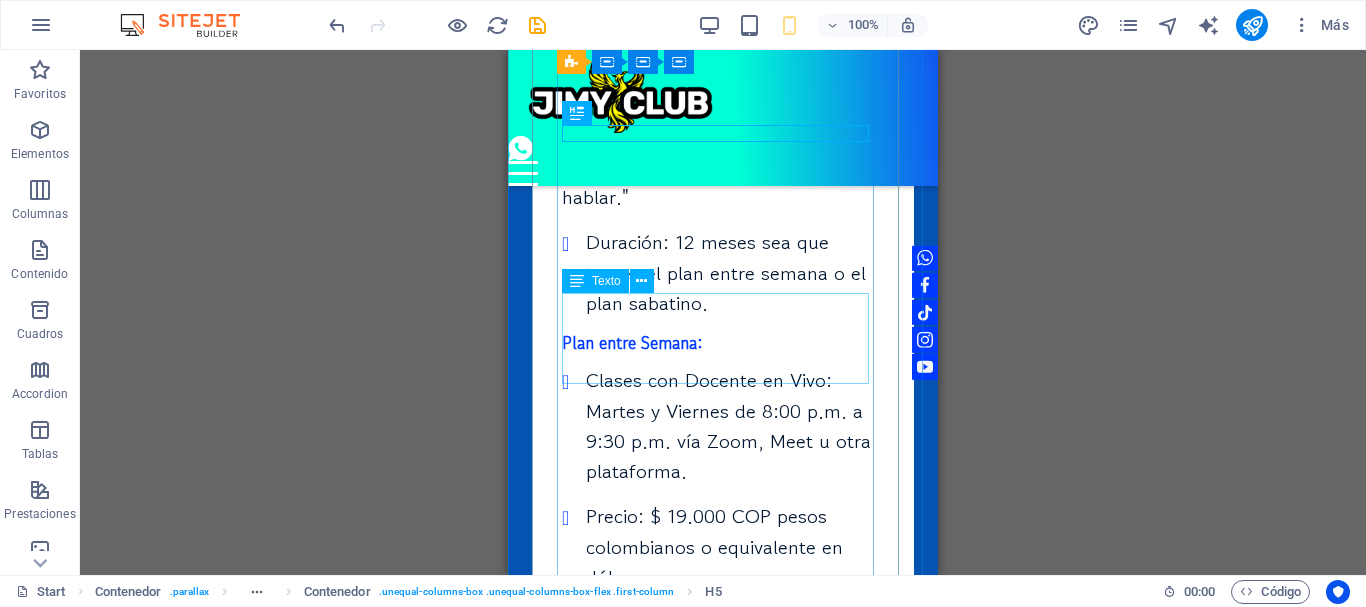 scroll, scrollTop: 8159, scrollLeft: 0, axis: vertical 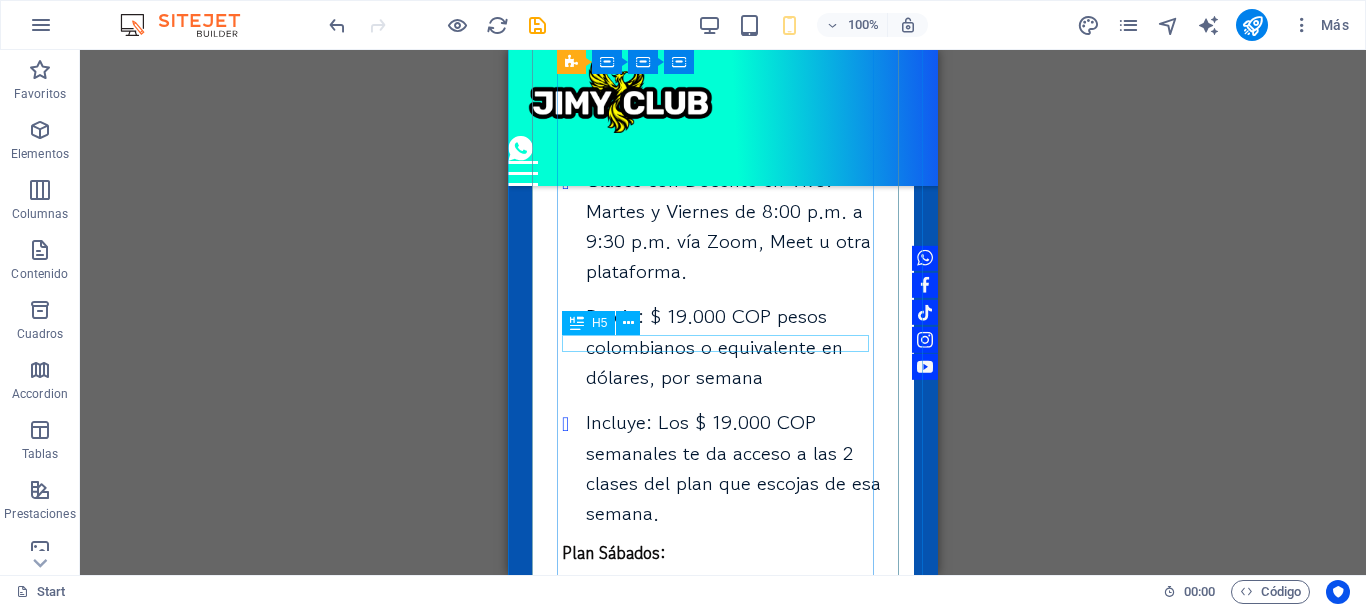 click on "Plan Sábados:" at bounding box center [723, 552] 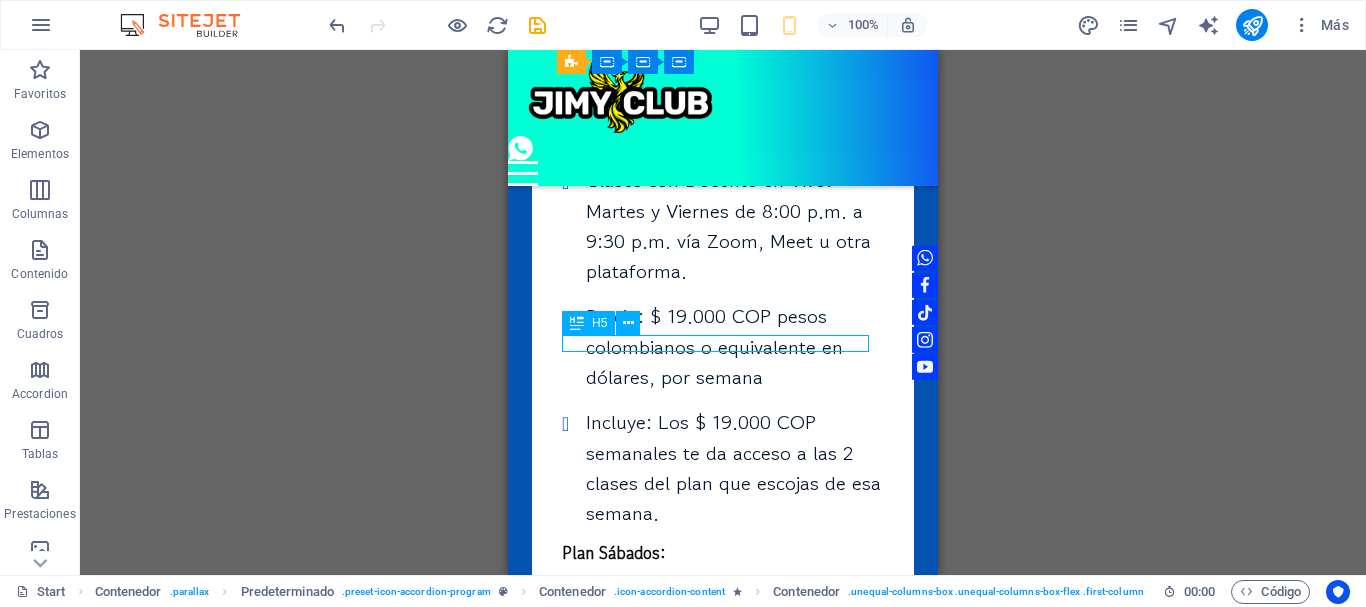 click on "Plan Sábados:" at bounding box center (723, 552) 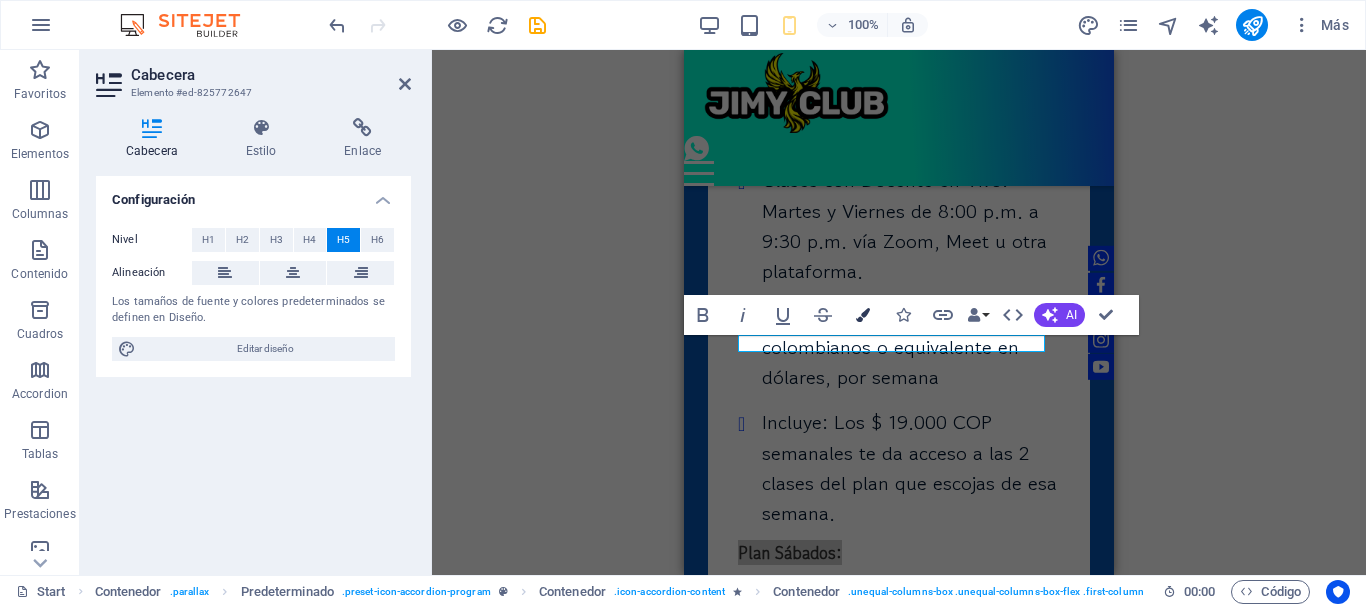 click on "Colors" at bounding box center [863, 315] 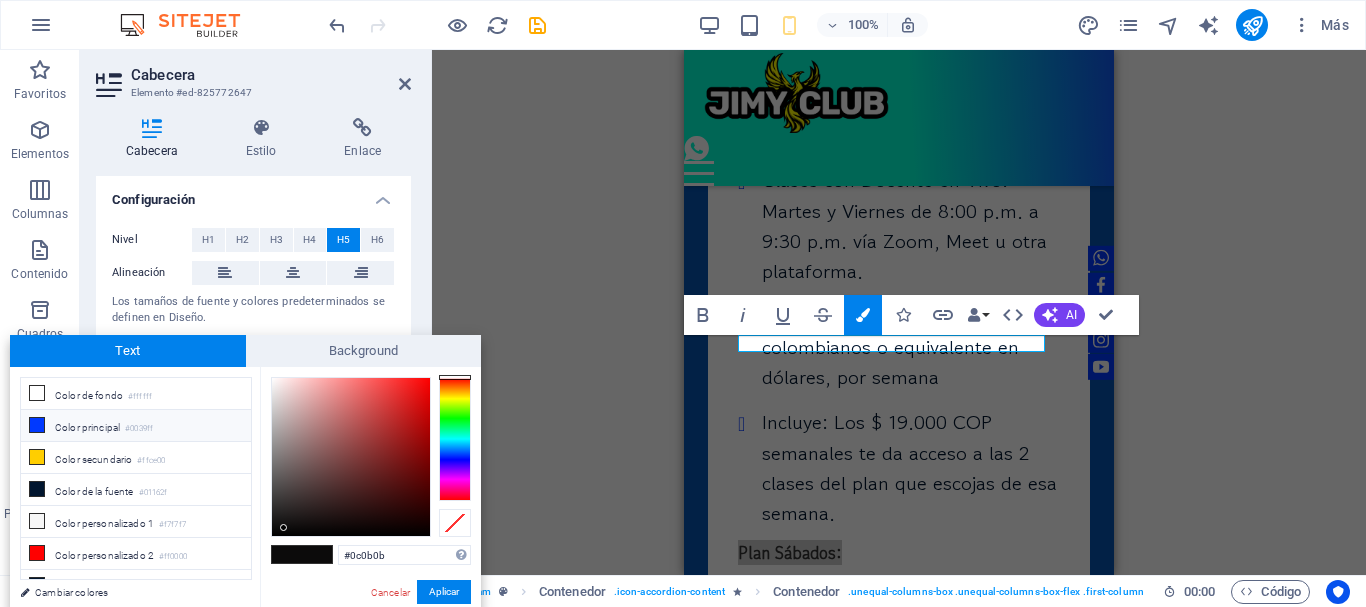 click on "Color principal
#0039ff" at bounding box center (136, 426) 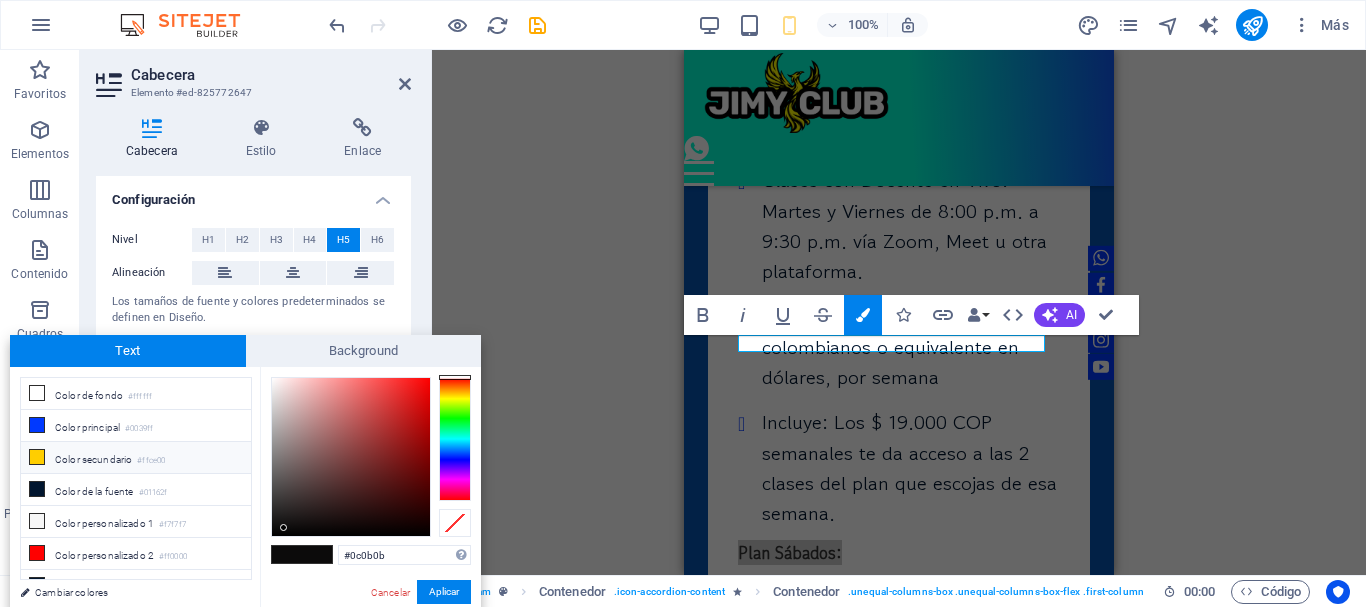 type on "#0039ff" 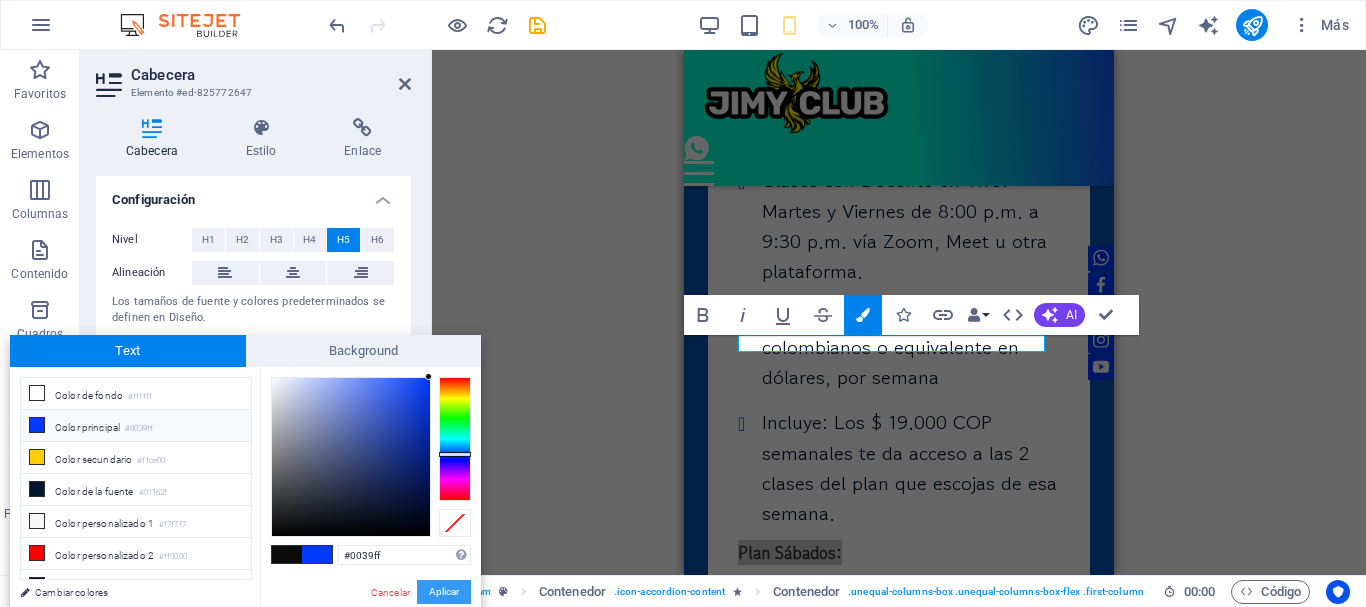 click on "Aplicar" at bounding box center (444, 592) 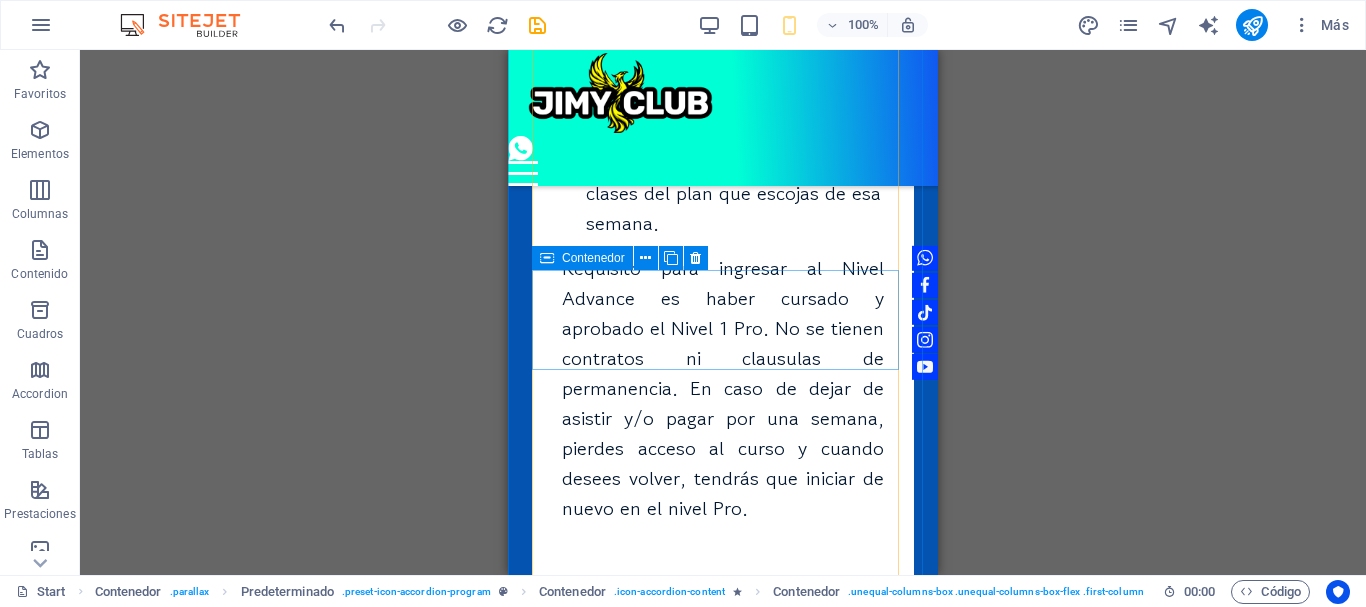 scroll, scrollTop: 9159, scrollLeft: 0, axis: vertical 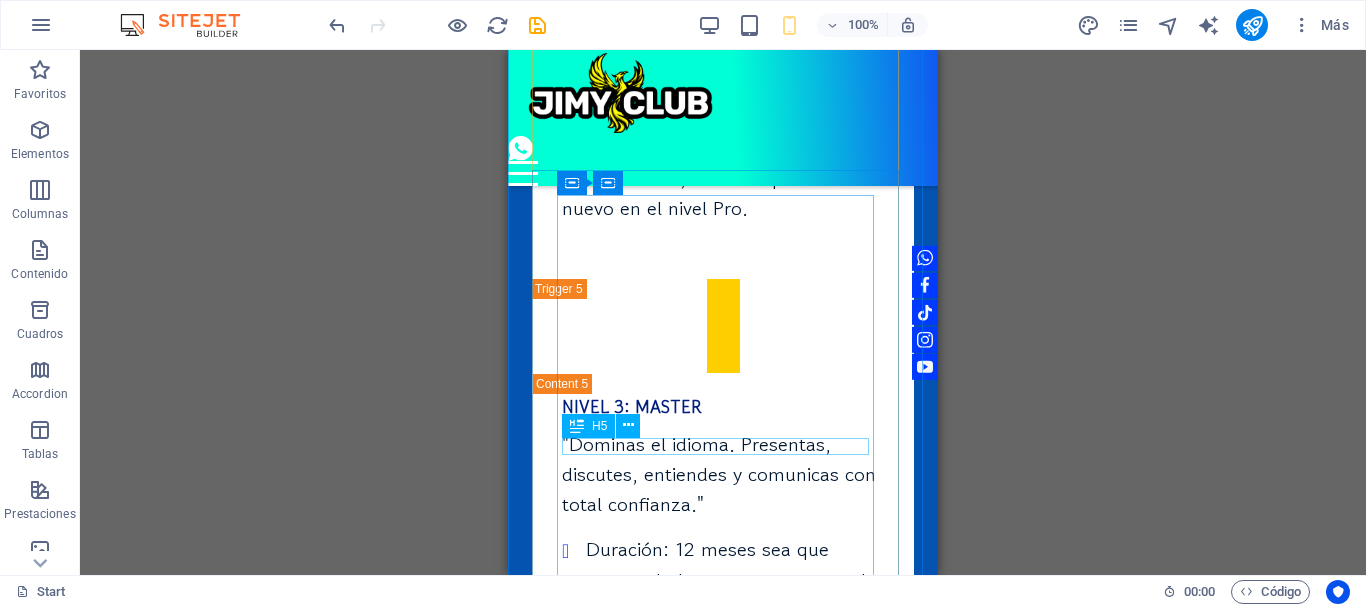 click on "Plan entre Semana:" at bounding box center (723, 649) 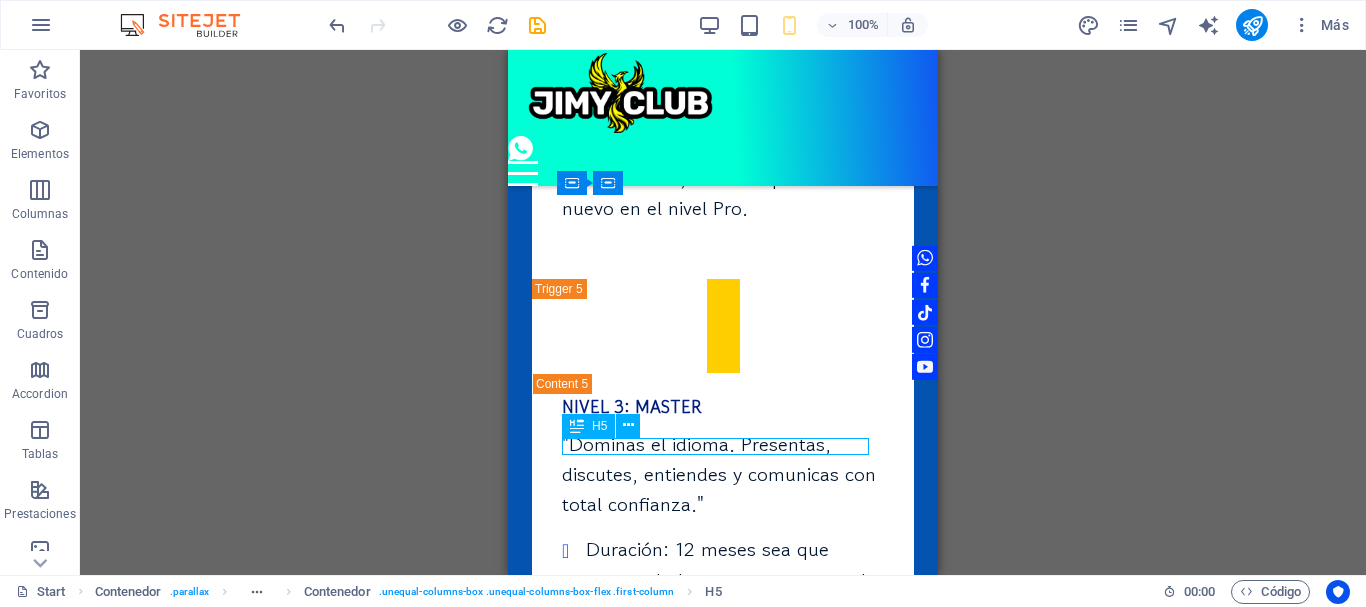 click on "Plan entre Semana:" at bounding box center (723, 649) 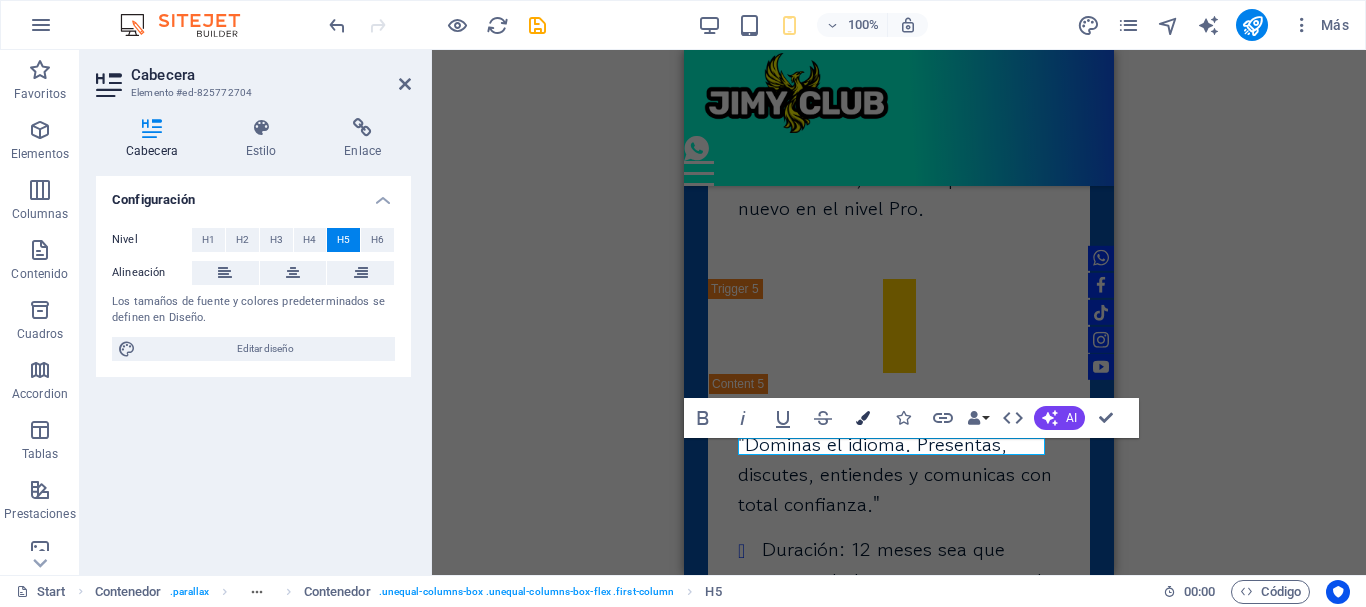 click on "Colors" at bounding box center (863, 418) 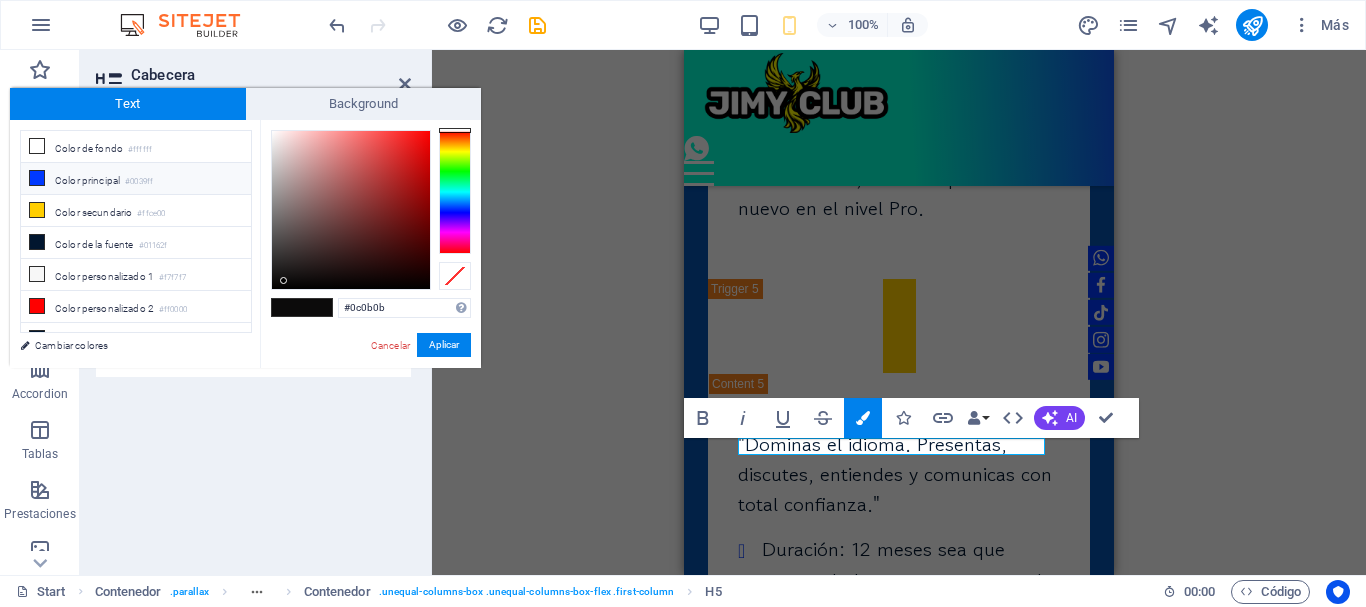 click on "Color principal
#0039ff" at bounding box center [136, 179] 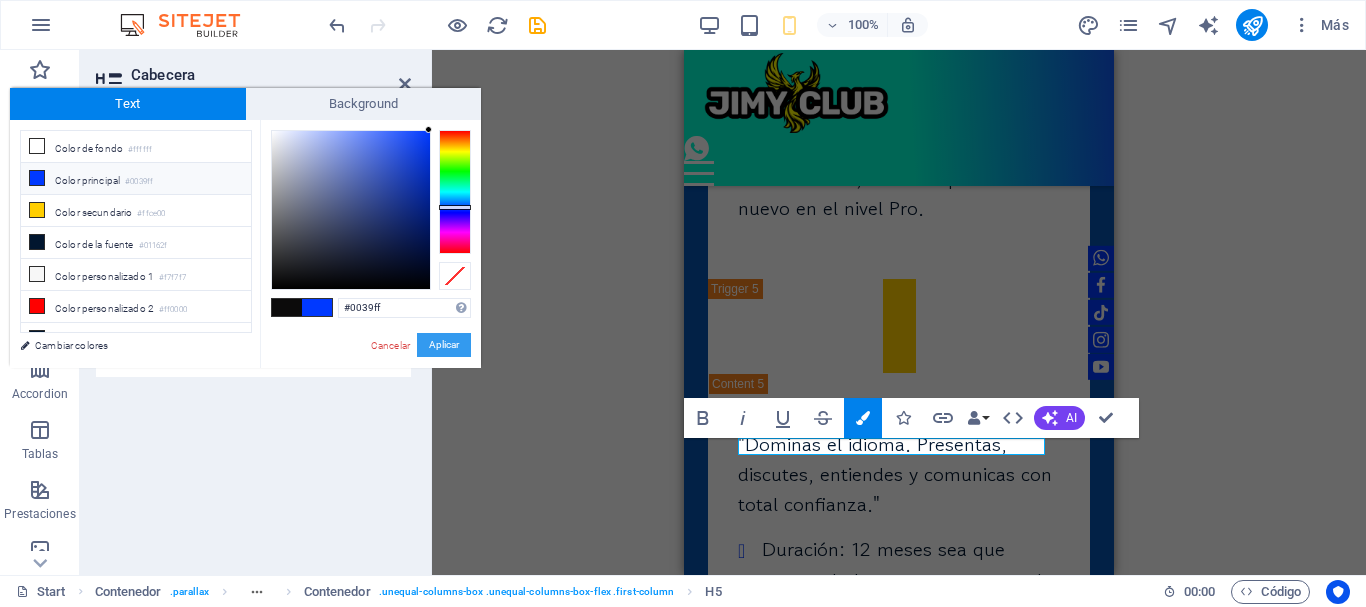 click on "Aplicar" at bounding box center (444, 345) 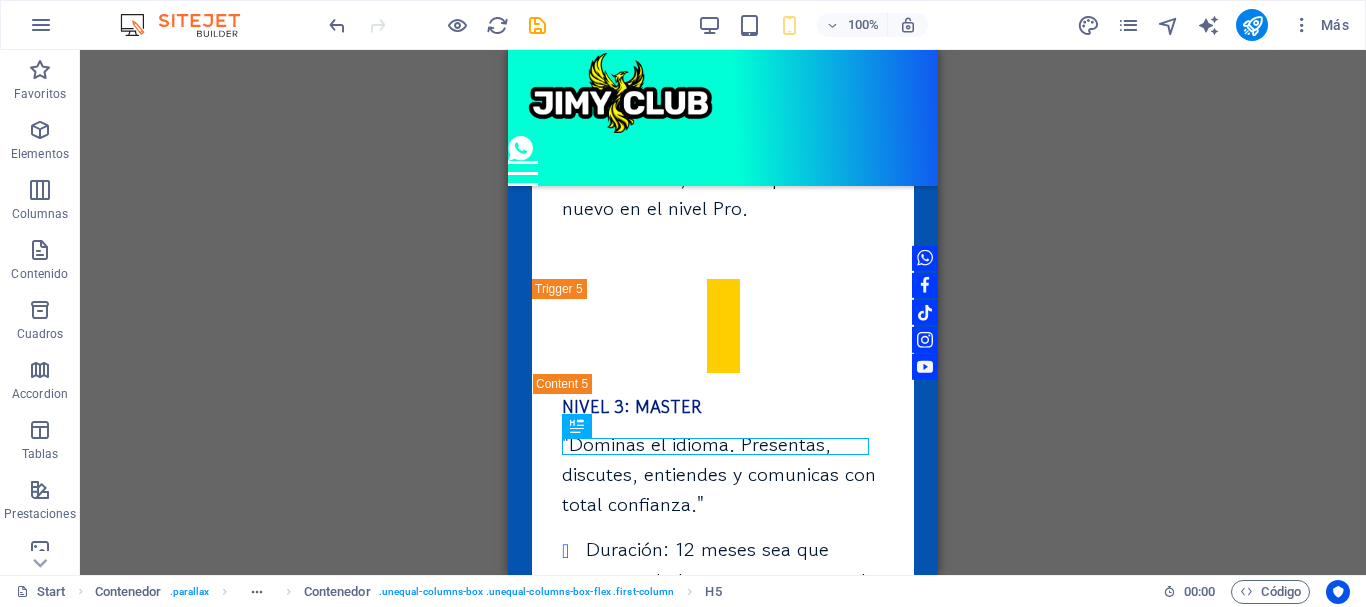 click on "H3   Contenedor   Contenedor   Predeterminado   Contenedor   Barra de menús   Contenedor   Predeterminado   Imagen   Predeterminado   Contenedor   Contenedor   Imagen   Contenedor   Contenedor   Contenedor   H4   Predeterminado   Contenedor   Contenedor   Predeterminado   Contenedor   Contenedor   Contenedor   Separador   Predeterminado   Contenedor   Contenedor   Contenedor   Texto   Texto   Predeterminado   Contenedor   Contenedor   Predeterminado   Contenedor   Contenedor   Texto   Separador   H5   Icono   Iconos de redes sociales   Separador   H3   Contenedor   Texto   Separador   H5   Iconos de redes sociales   Icono   Iconos de redes sociales   Icono   Separador   Texto   Predeterminado   Contenedor   Contenedor   Contenedor   Predeterminado   Contenedor   Texto   Separador   H5   Separador   Texto   Texto   Texto   Separador   Separador   H5   Texto   Separador   Texto   Texto   Texto   Contenedor   Predeterminado   Contenedor   Contenedor   Texto   Predeterminado   Contenedor" at bounding box center [723, 312] 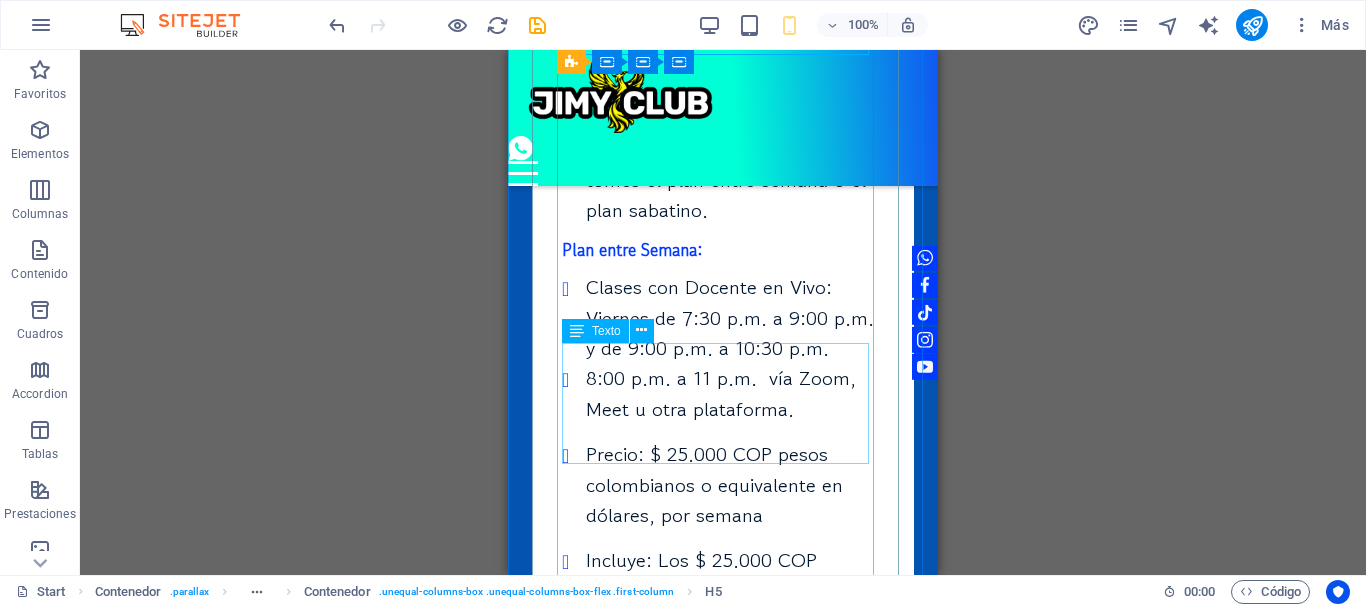 scroll, scrollTop: 9659, scrollLeft: 0, axis: vertical 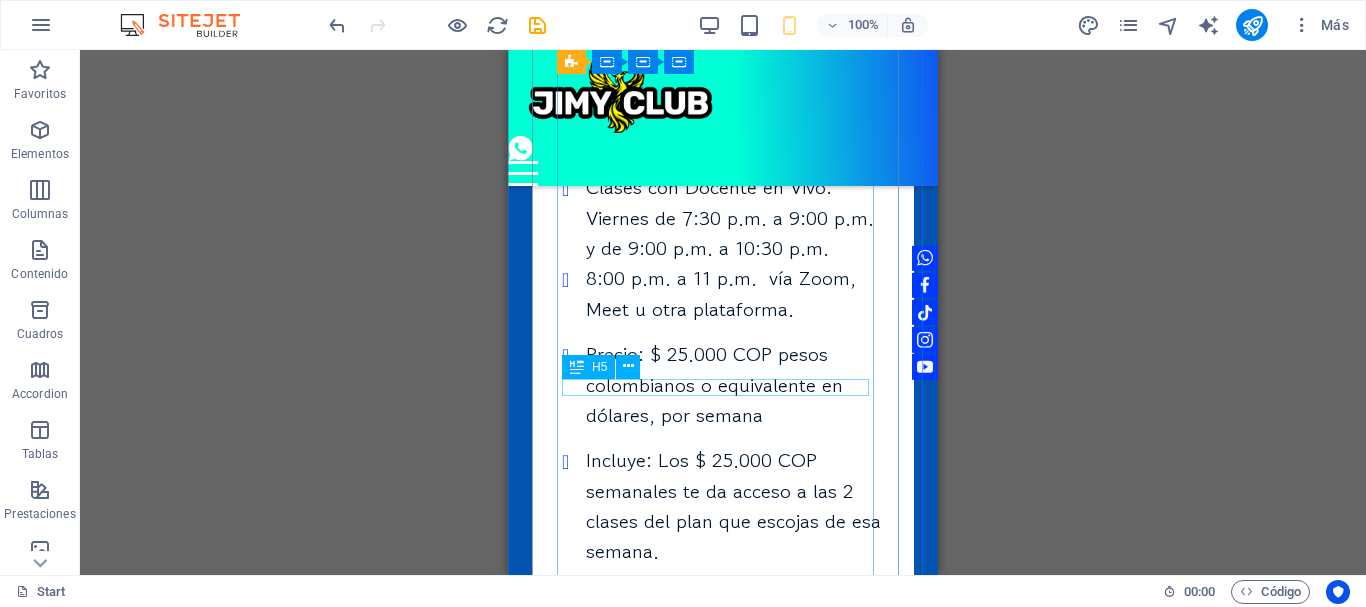 click on "Plan Sábados:" at bounding box center [723, 590] 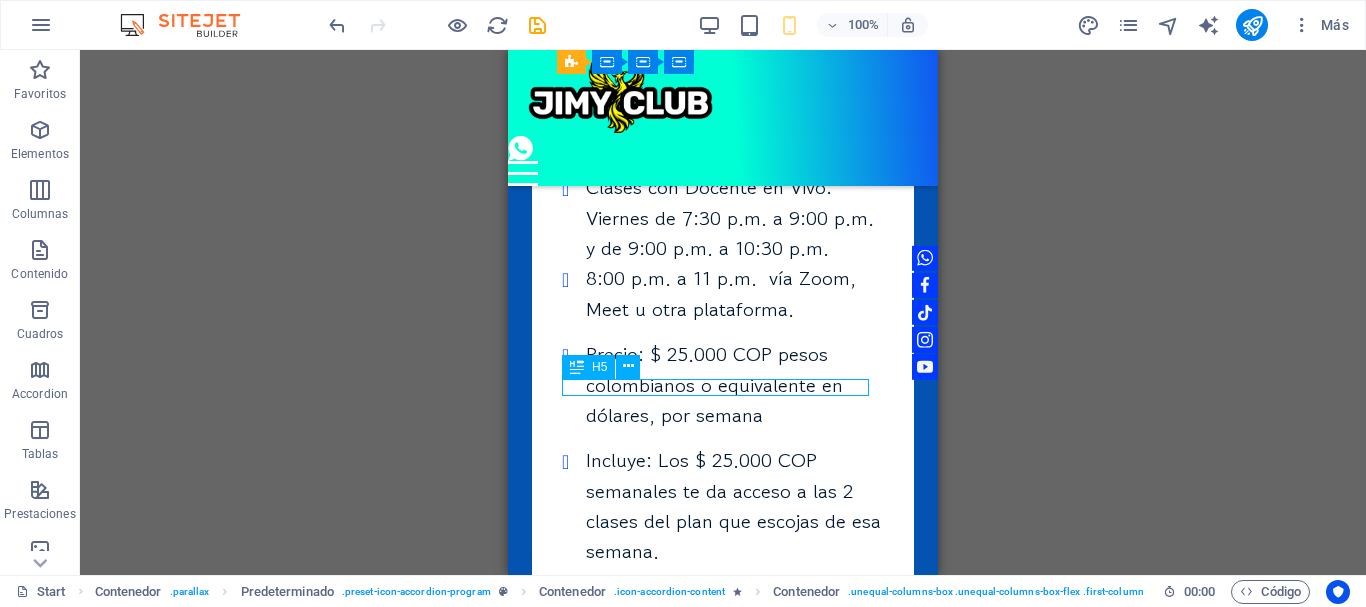 click on "Plan Sábados:" at bounding box center (723, 590) 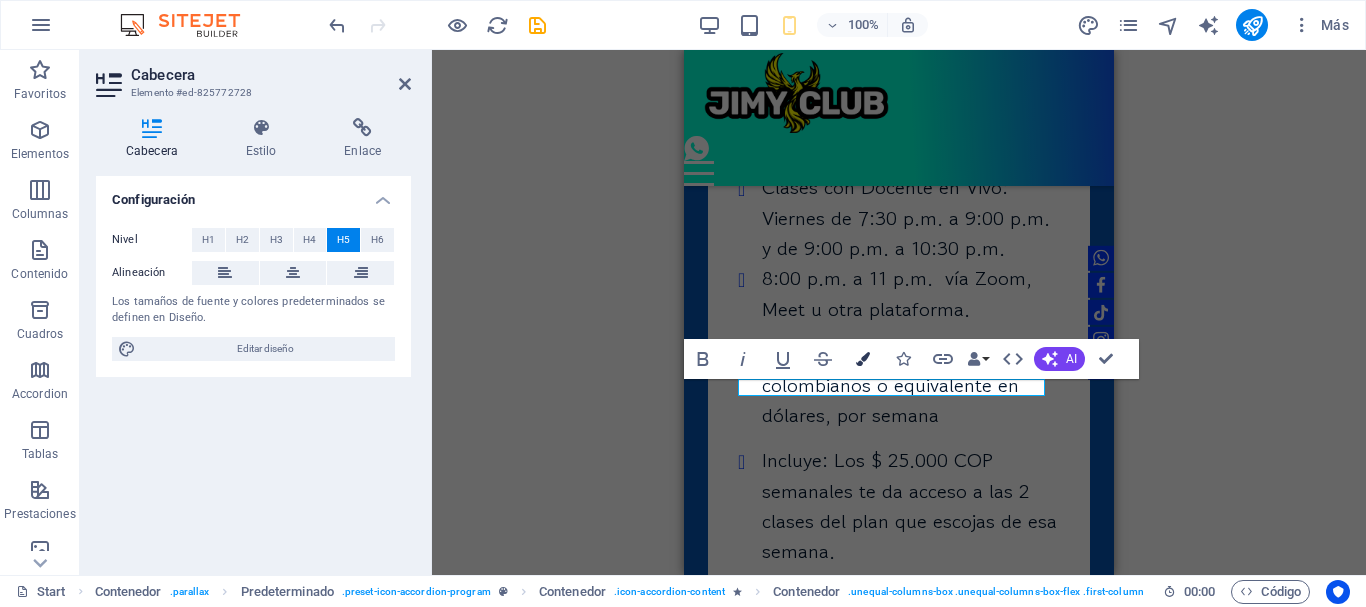 click at bounding box center [863, 359] 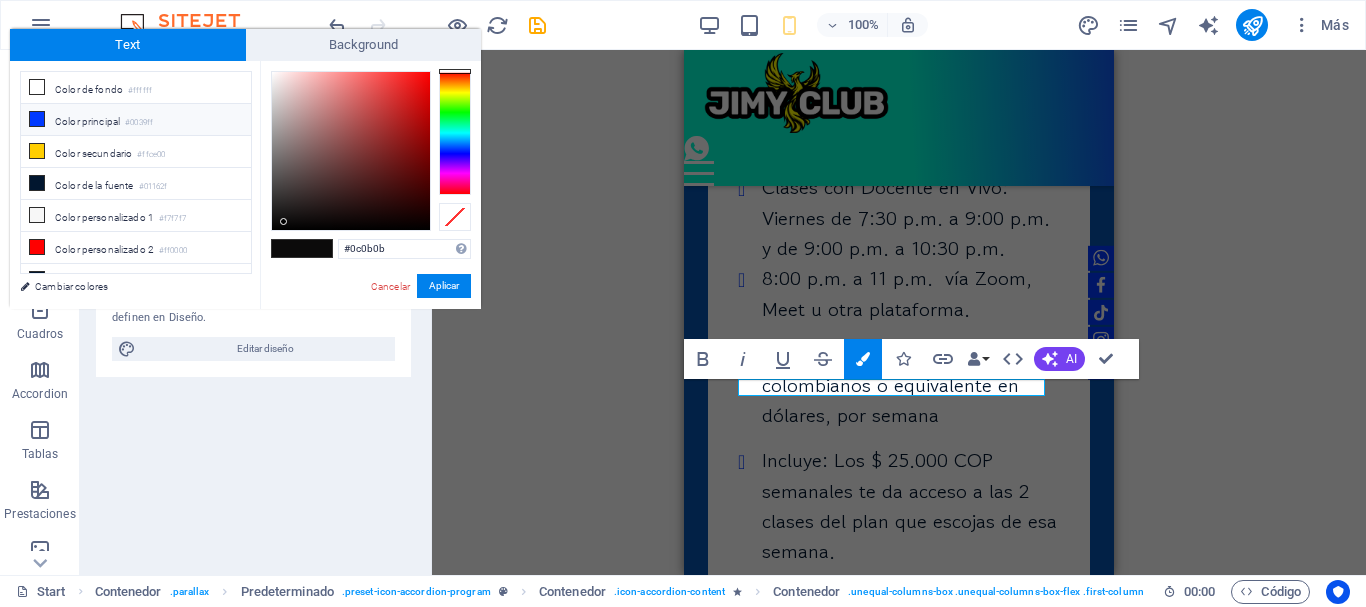click on "Color principal
#0039ff" at bounding box center (136, 120) 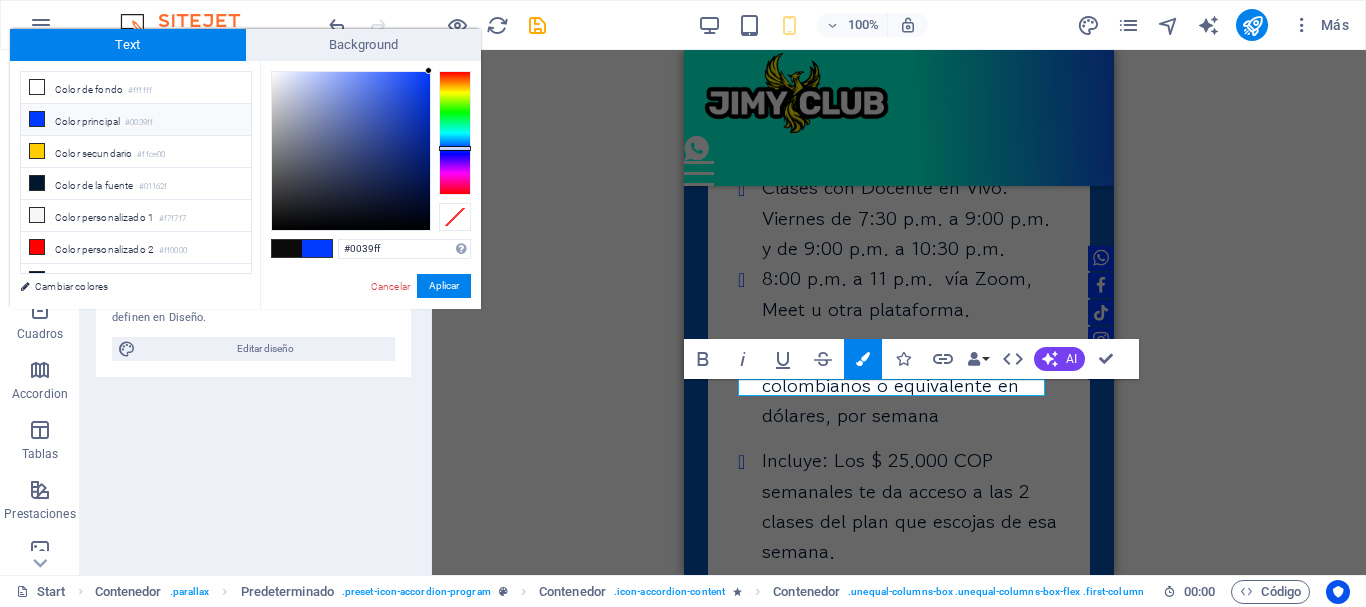 click on "#0039ff Formatos soportados #0852ed rgb(8, 82, 237) rgba(8, 82, 237, 90%) hsv(221,97,93) hsl(221, 93%, 48%) Cancelar Aplicar" at bounding box center [370, 330] 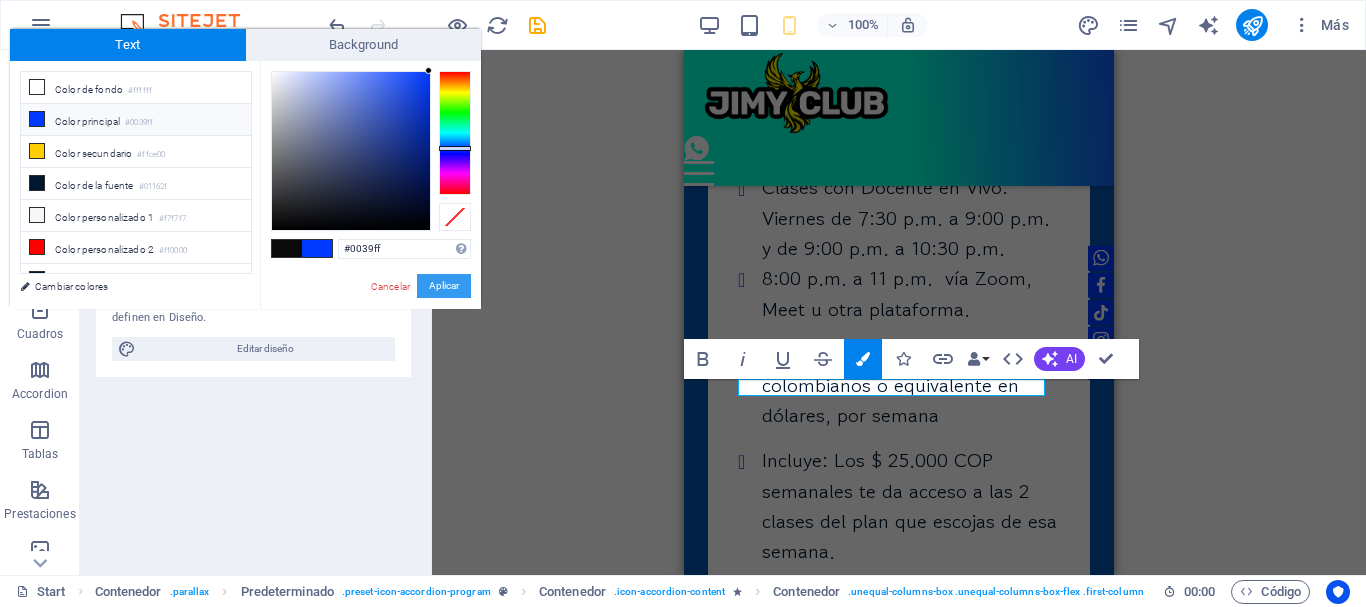 click on "Aplicar" at bounding box center [444, 286] 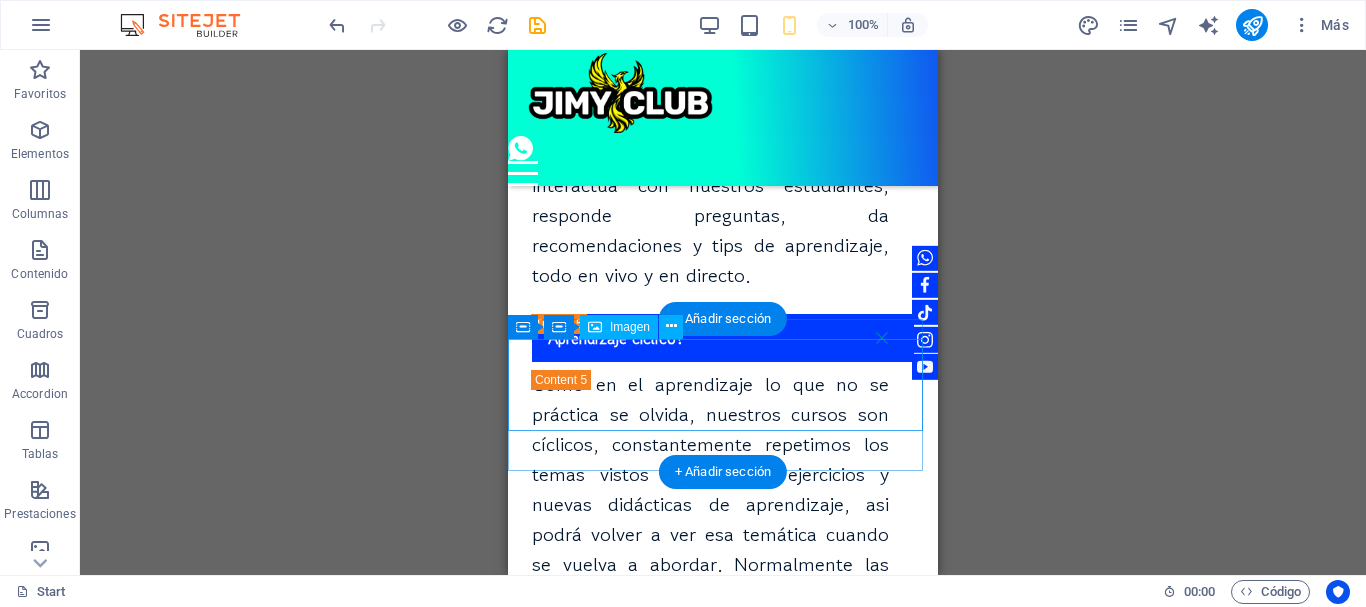 scroll, scrollTop: 18844, scrollLeft: 0, axis: vertical 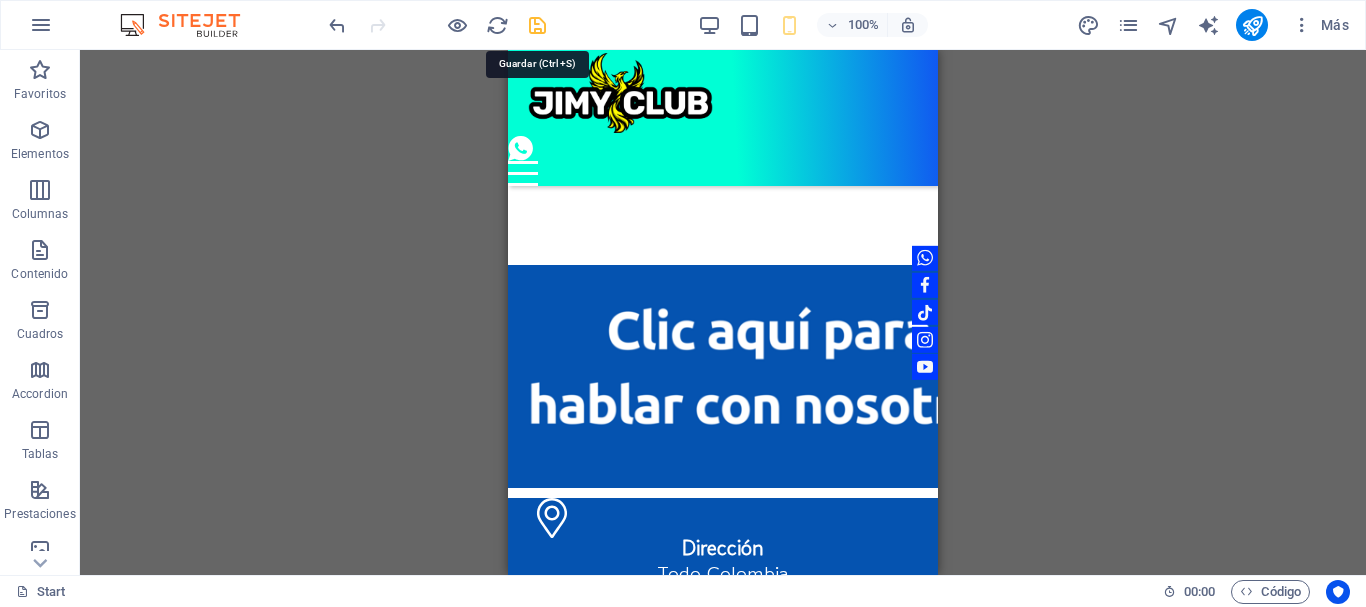 click at bounding box center [537, 25] 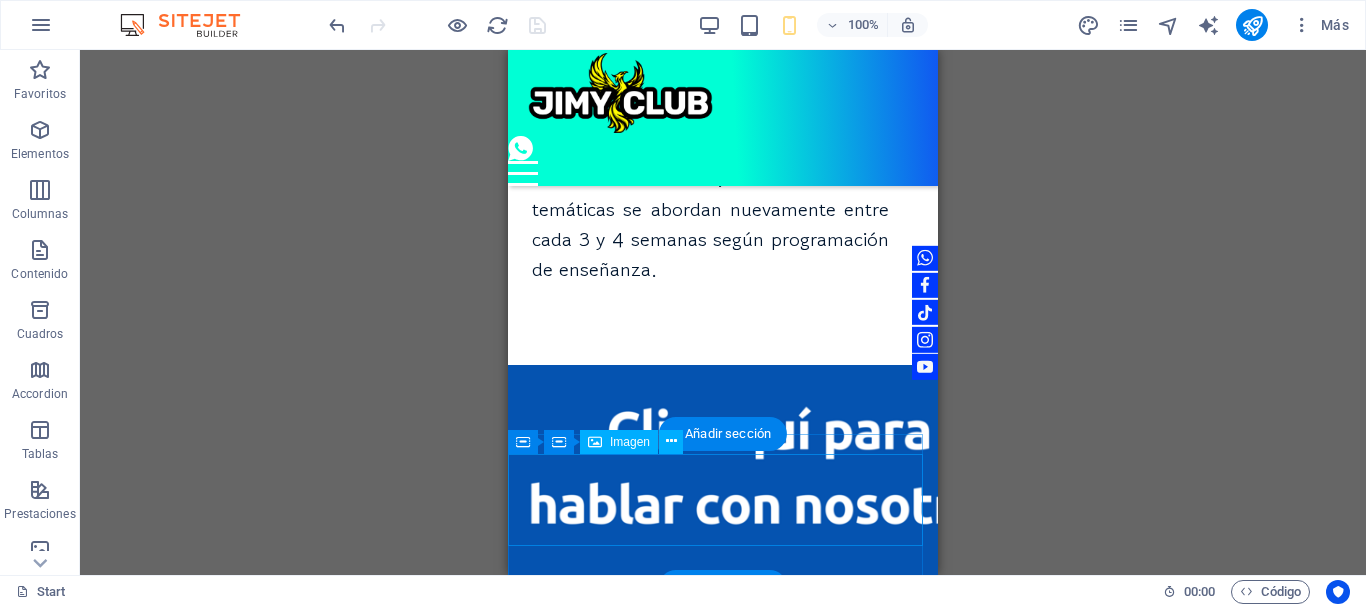 scroll, scrollTop: 18244, scrollLeft: 0, axis: vertical 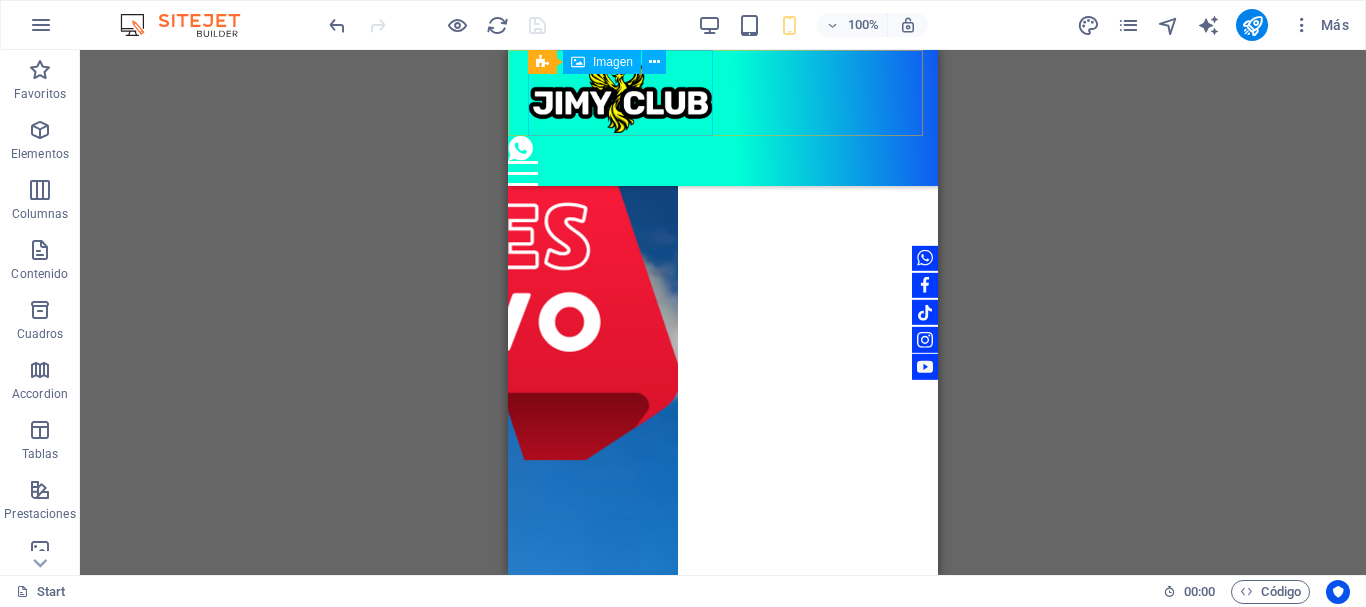 click at bounding box center (733, 93) 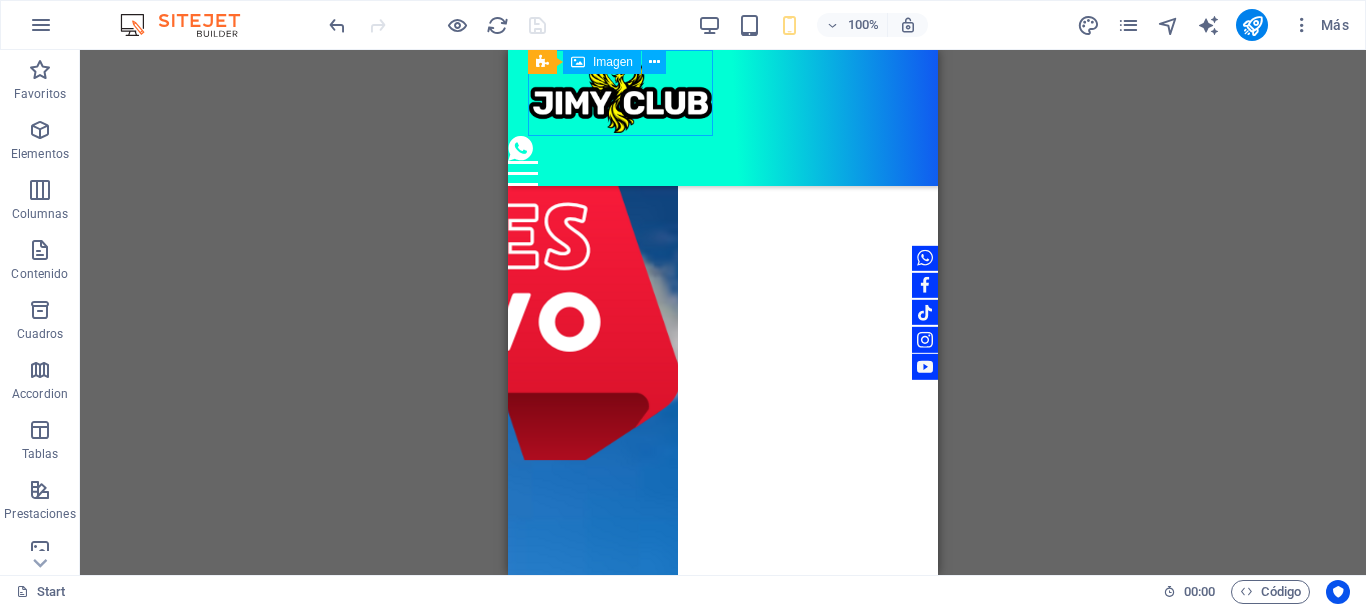 drag, startPoint x: 601, startPoint y: 94, endPoint x: 1125, endPoint y: 149, distance: 526.87854 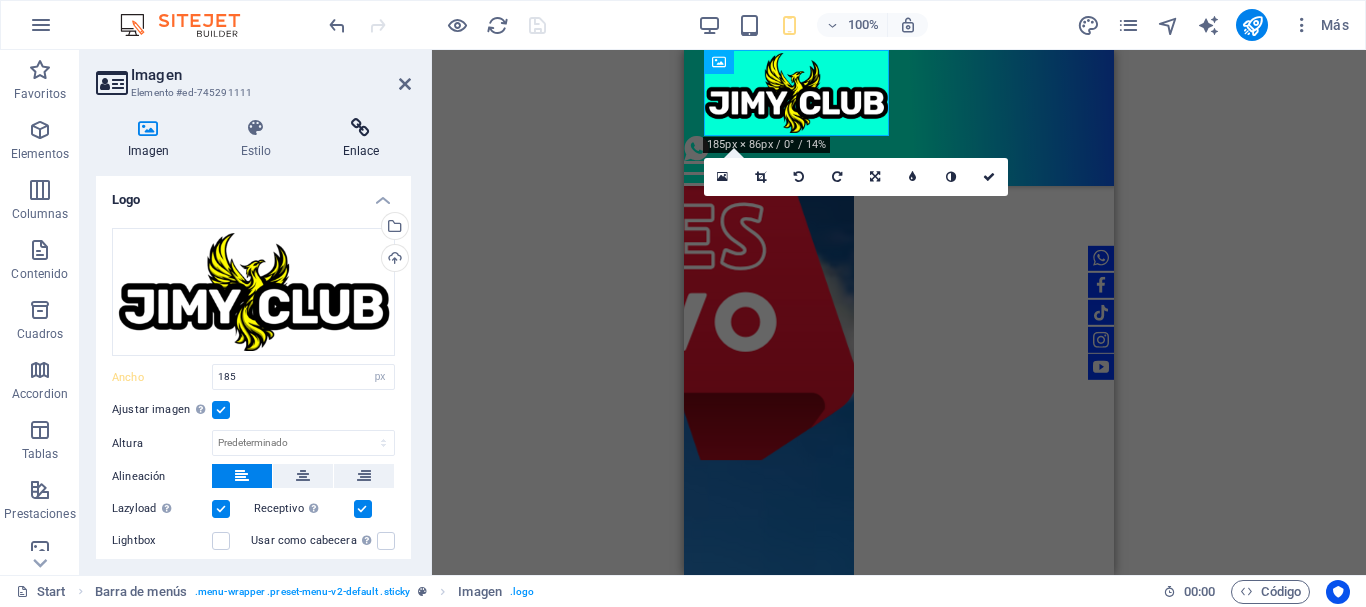 click at bounding box center [361, 128] 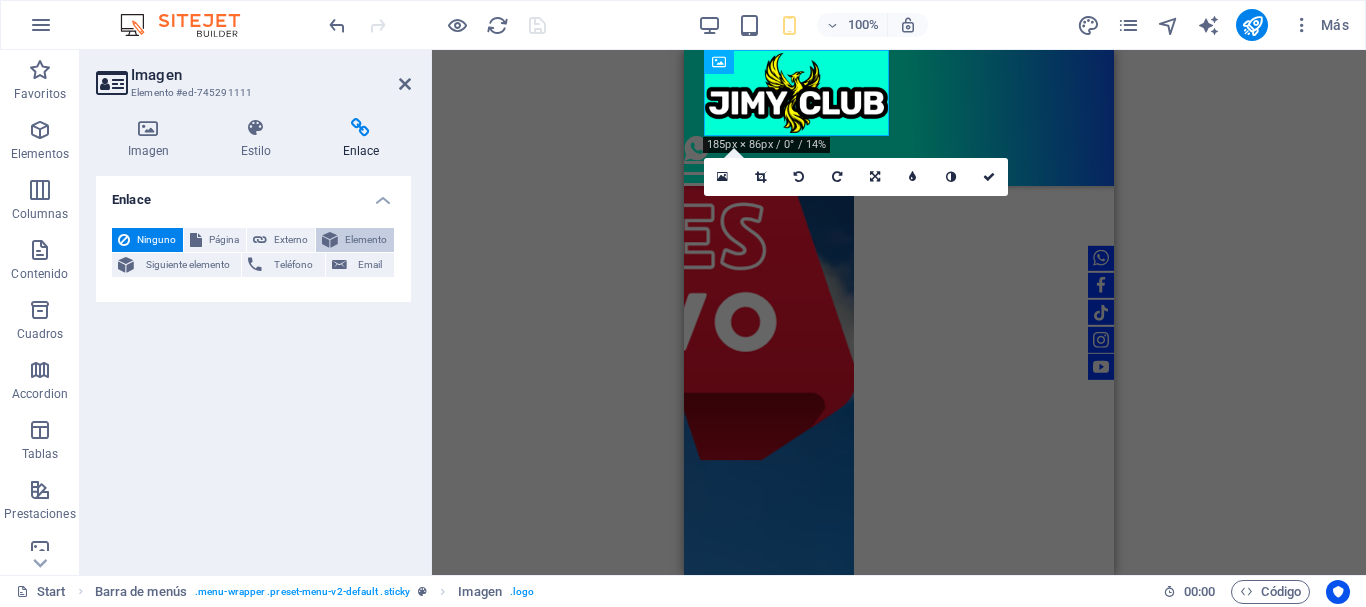 click on "Elemento" at bounding box center (366, 240) 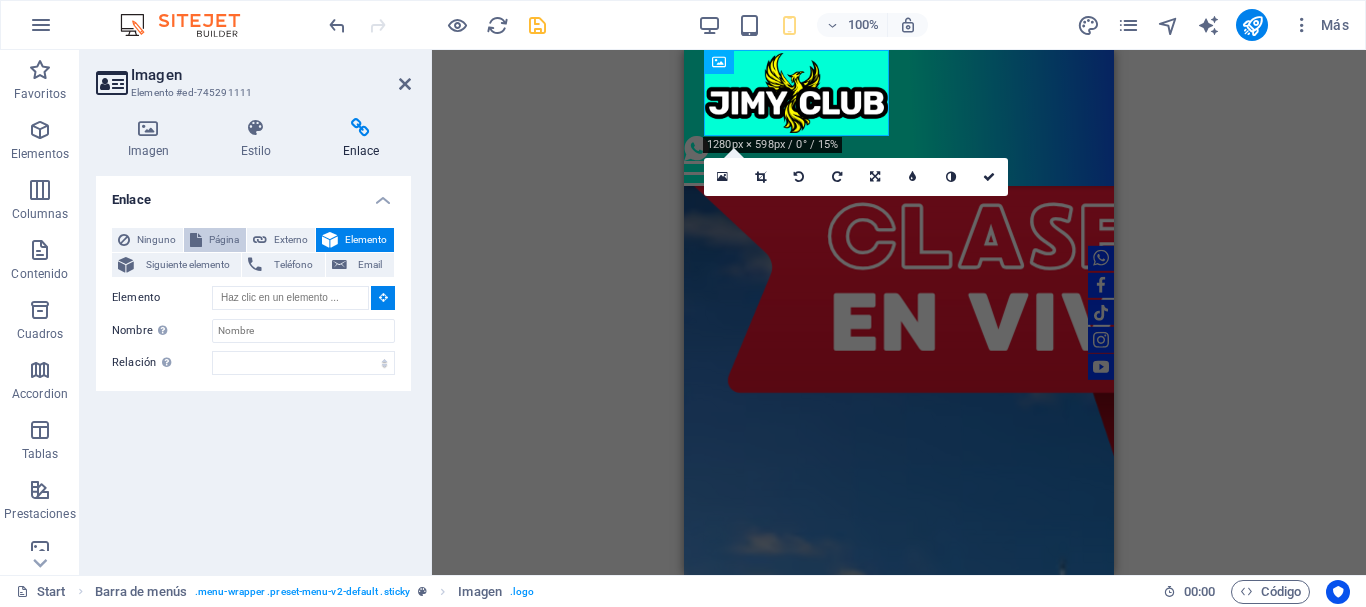 click on "Página" at bounding box center (224, 240) 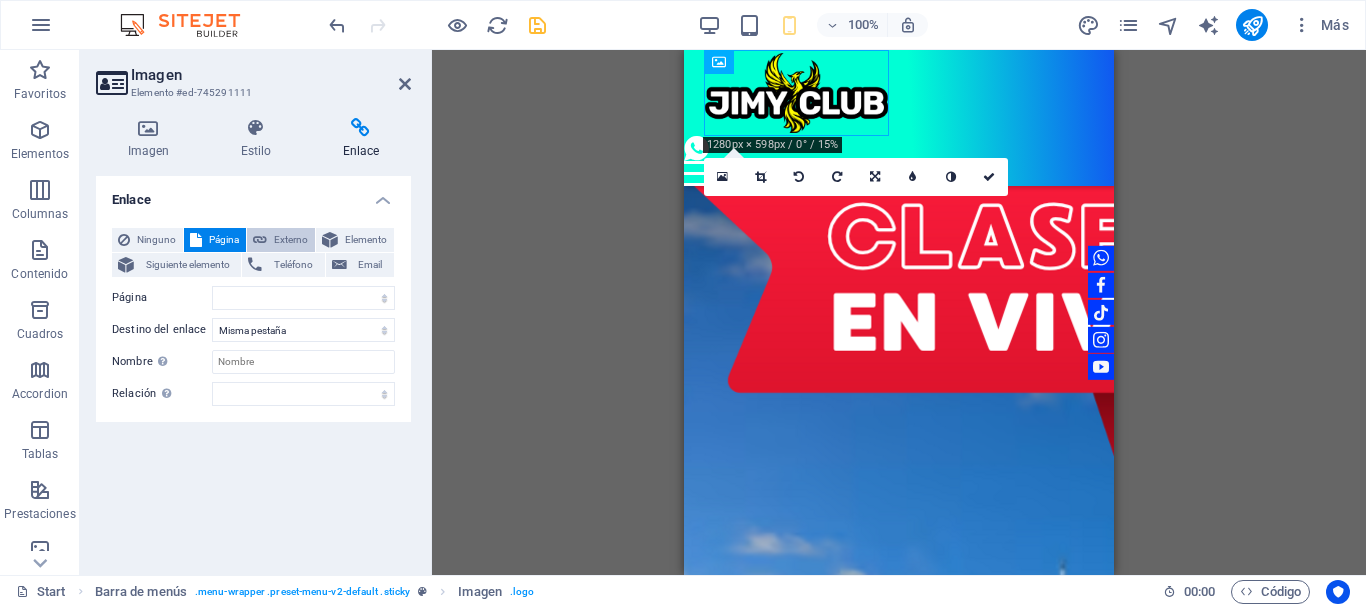click on "Externo" at bounding box center [291, 240] 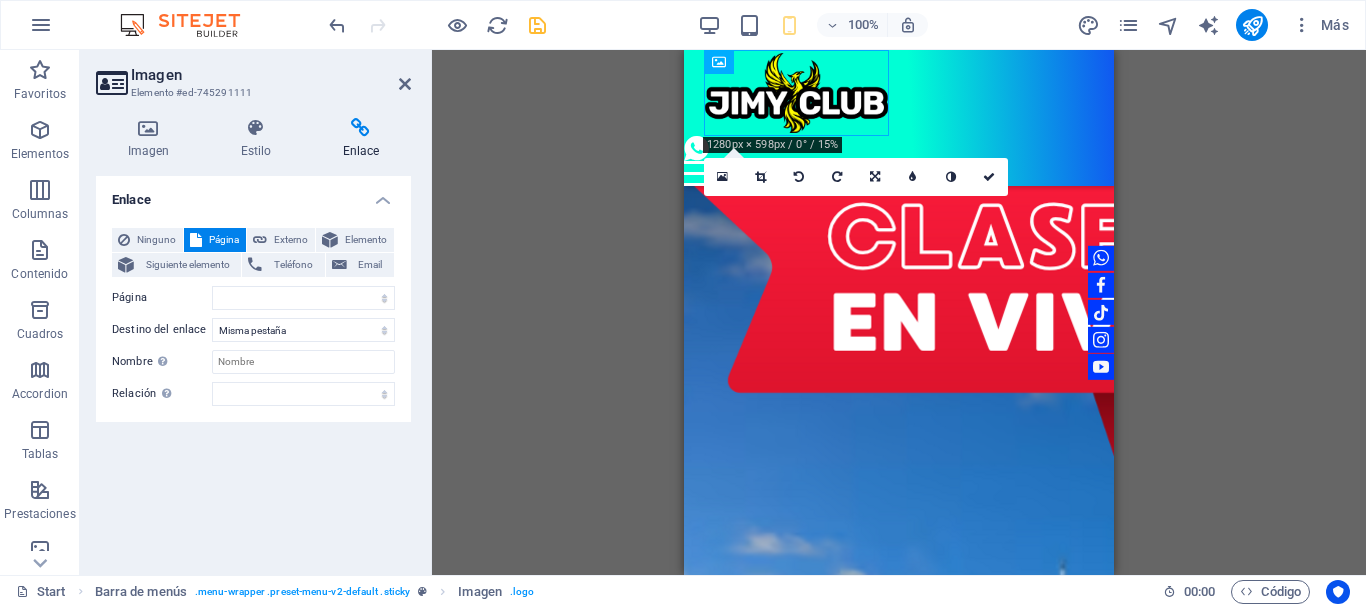 select on "blank" 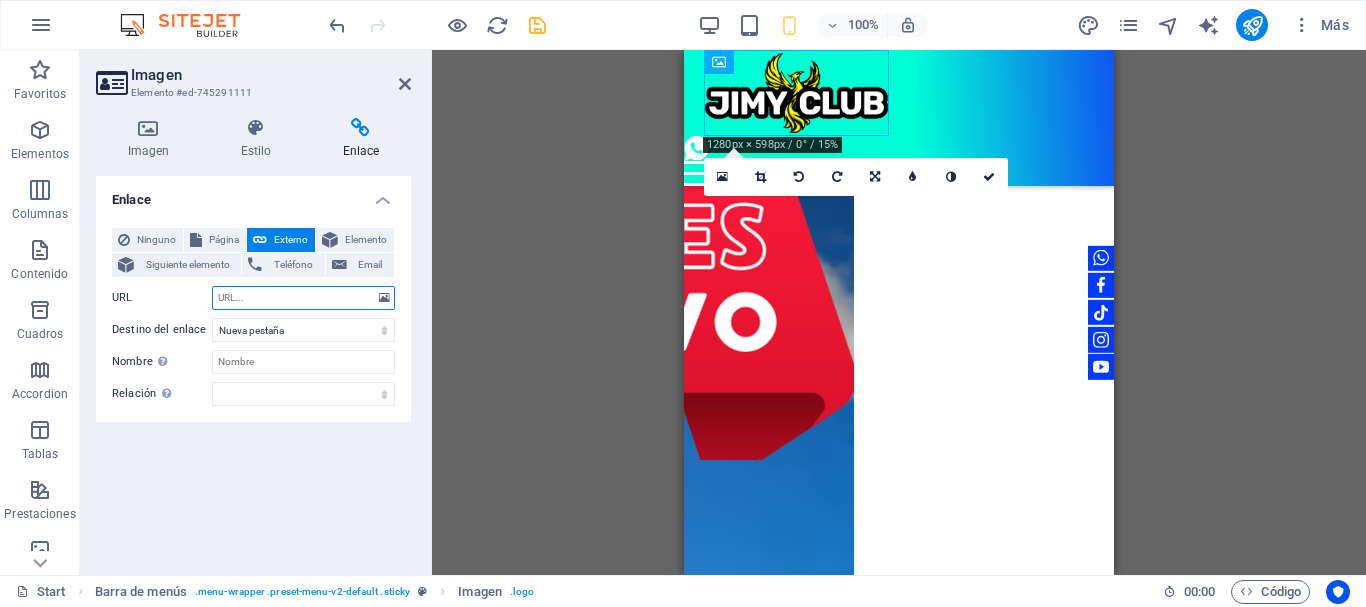 paste on "https://[EXAMPLE.COM]/" 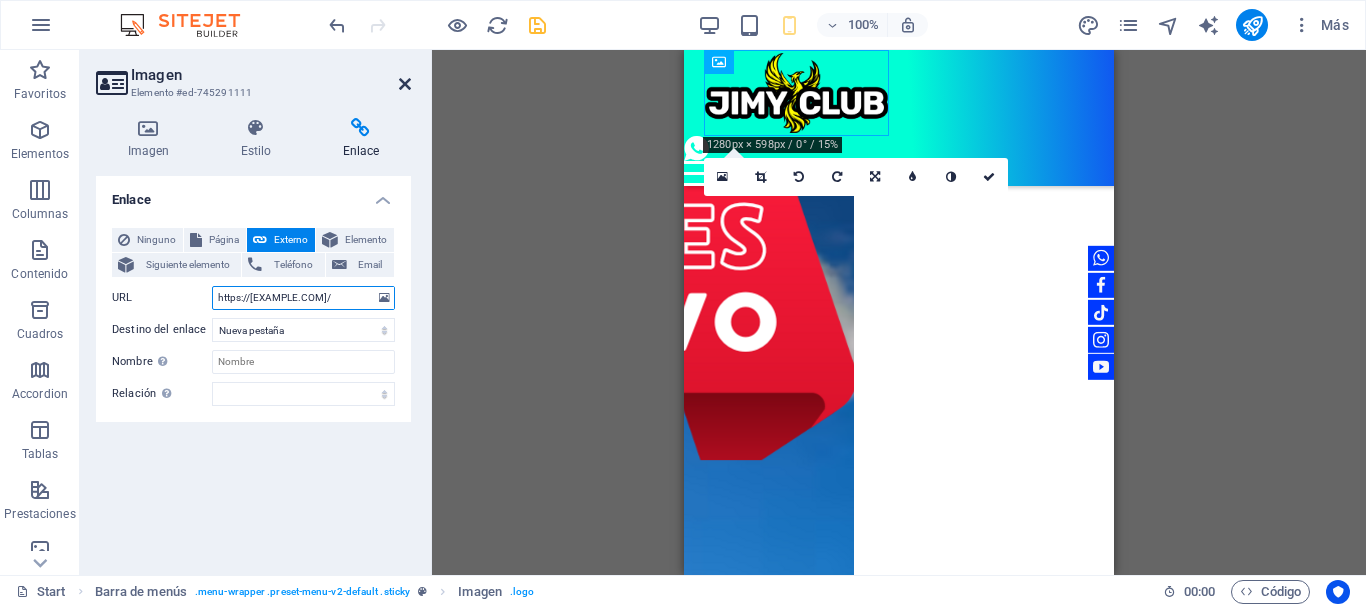 type on "https://[EXAMPLE.COM]/" 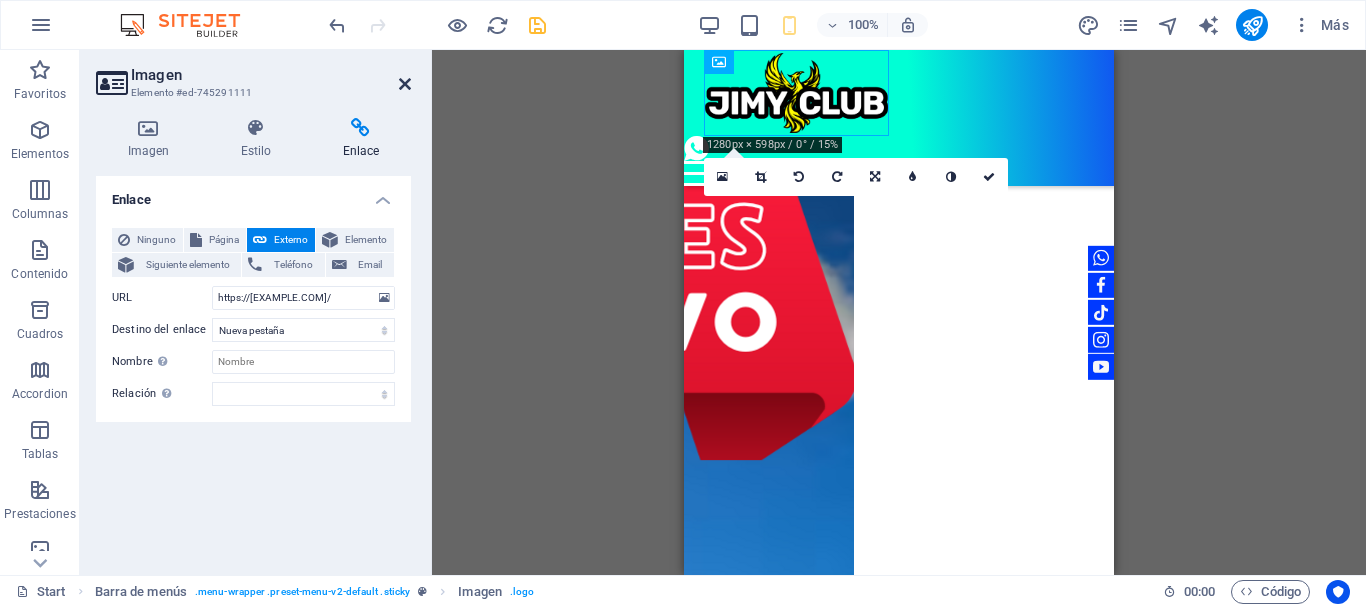 click at bounding box center [405, 84] 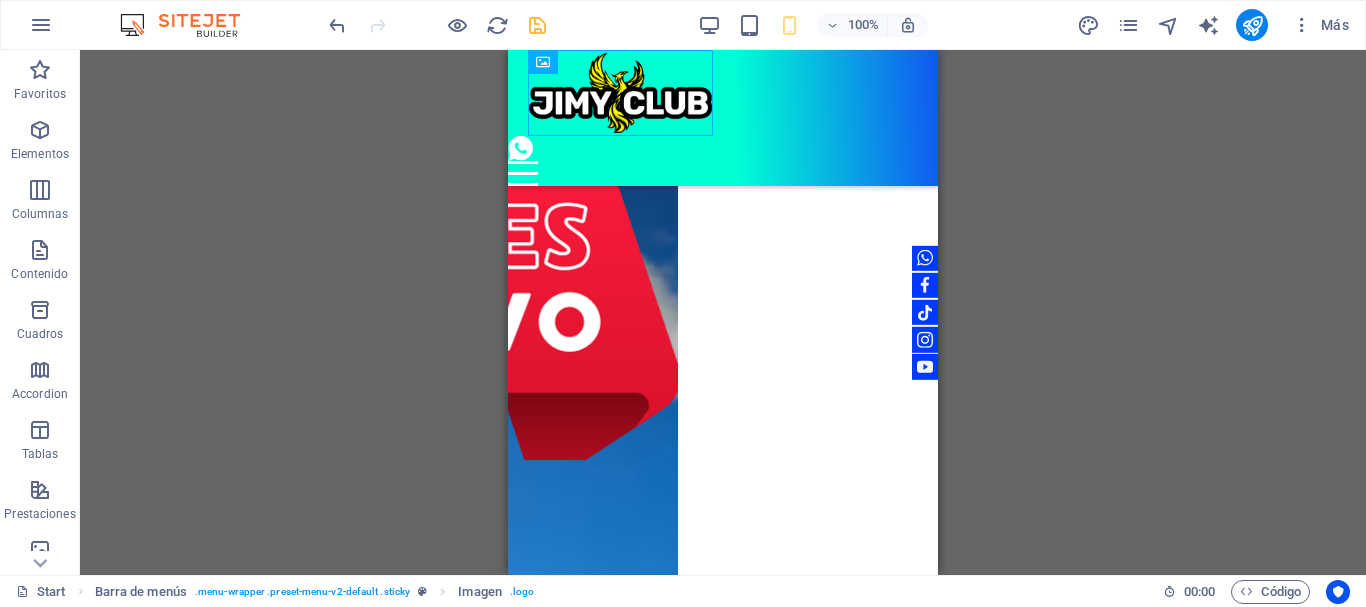 click at bounding box center (437, 25) 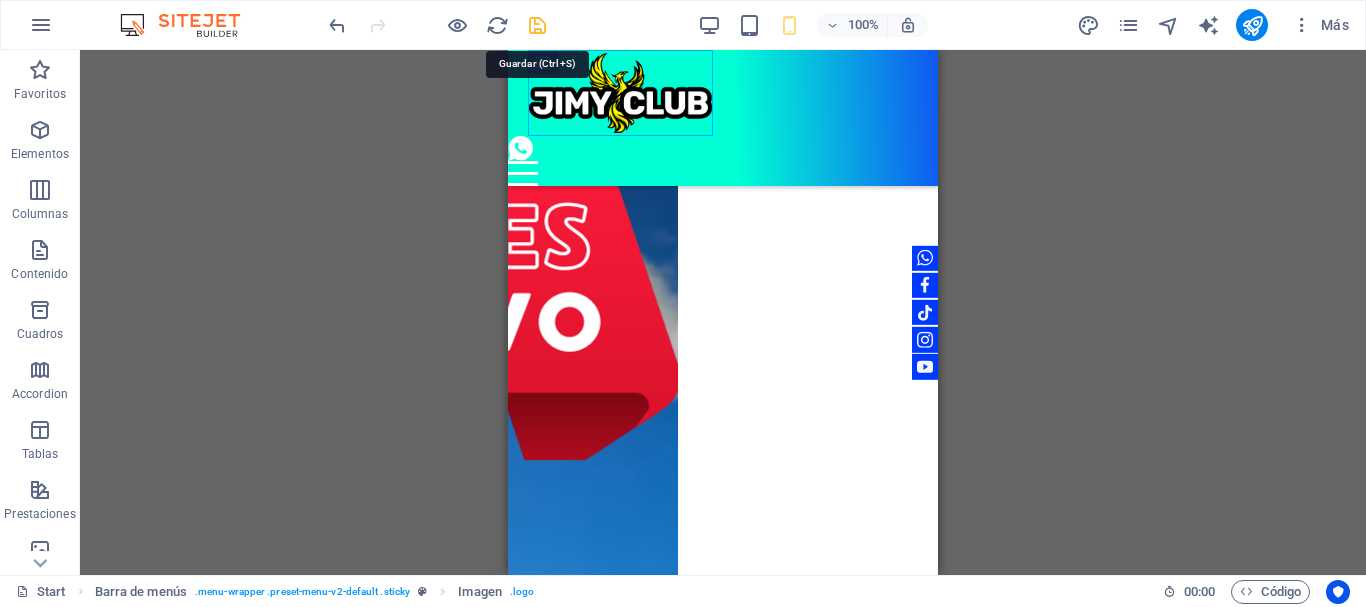 click at bounding box center [537, 25] 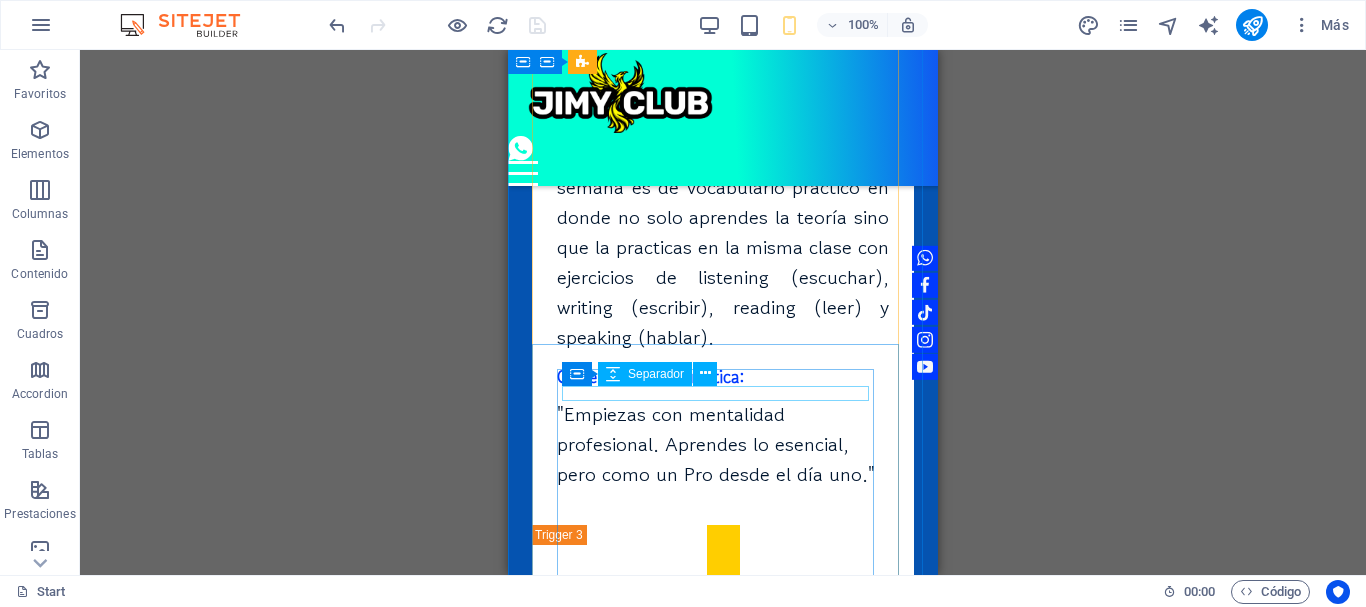 scroll, scrollTop: 5500, scrollLeft: 0, axis: vertical 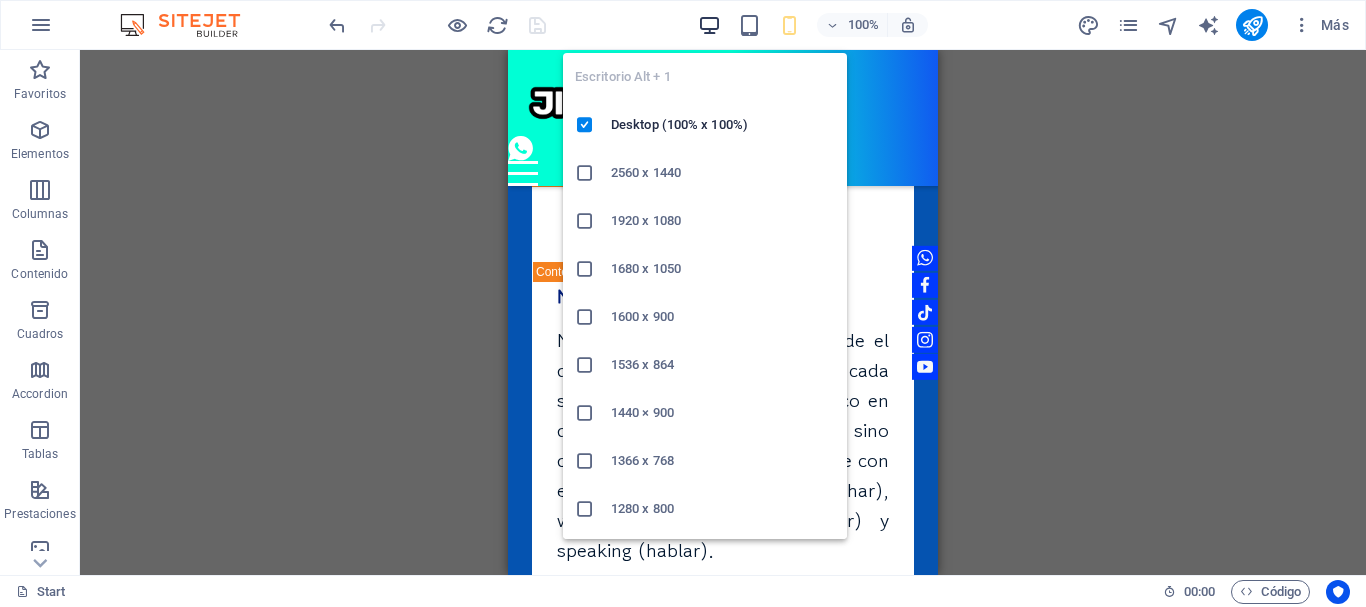 click at bounding box center [709, 25] 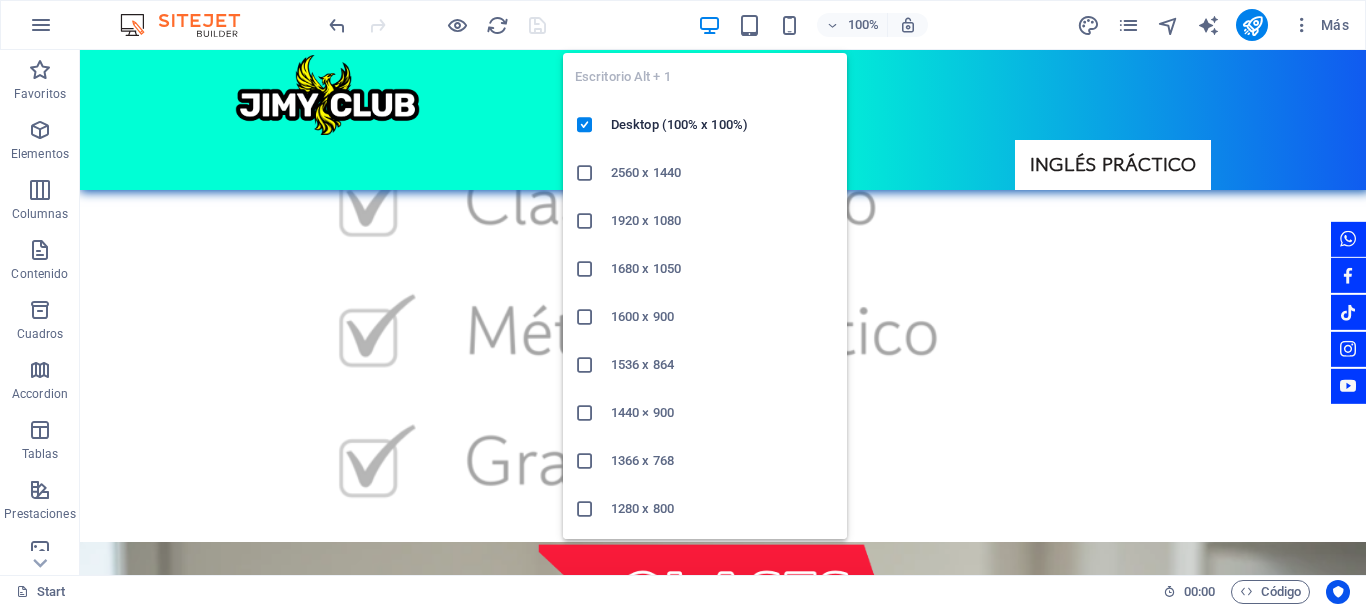 scroll, scrollTop: 6188, scrollLeft: 0, axis: vertical 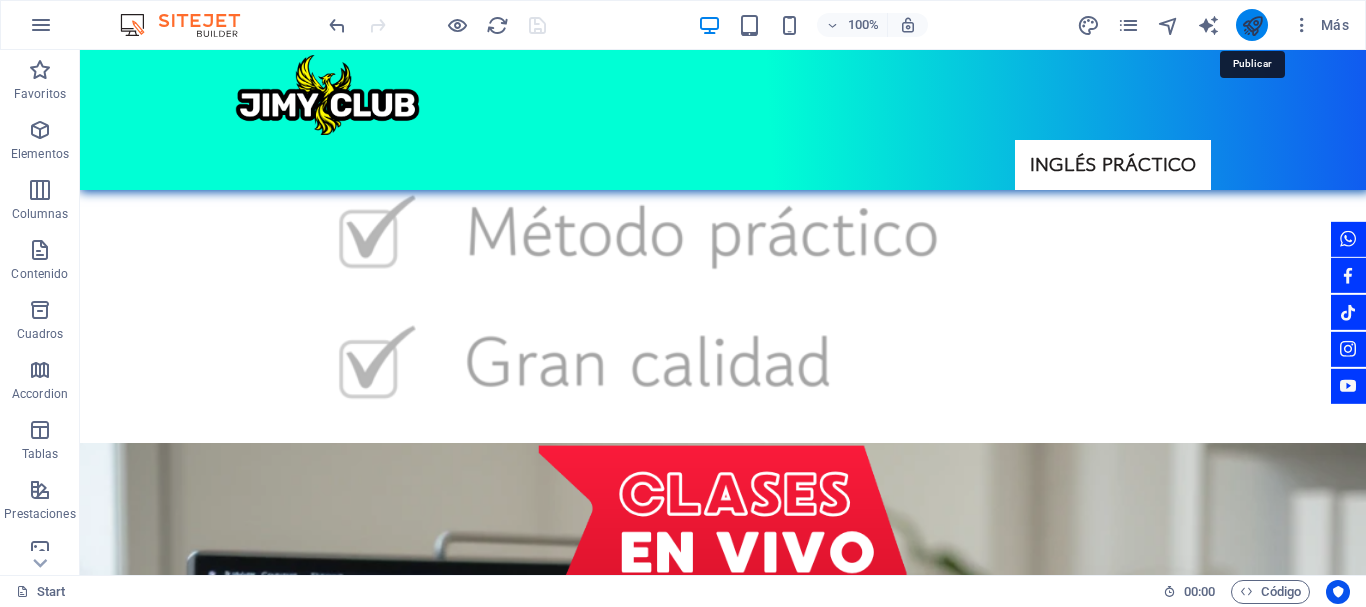 click at bounding box center (1252, 25) 